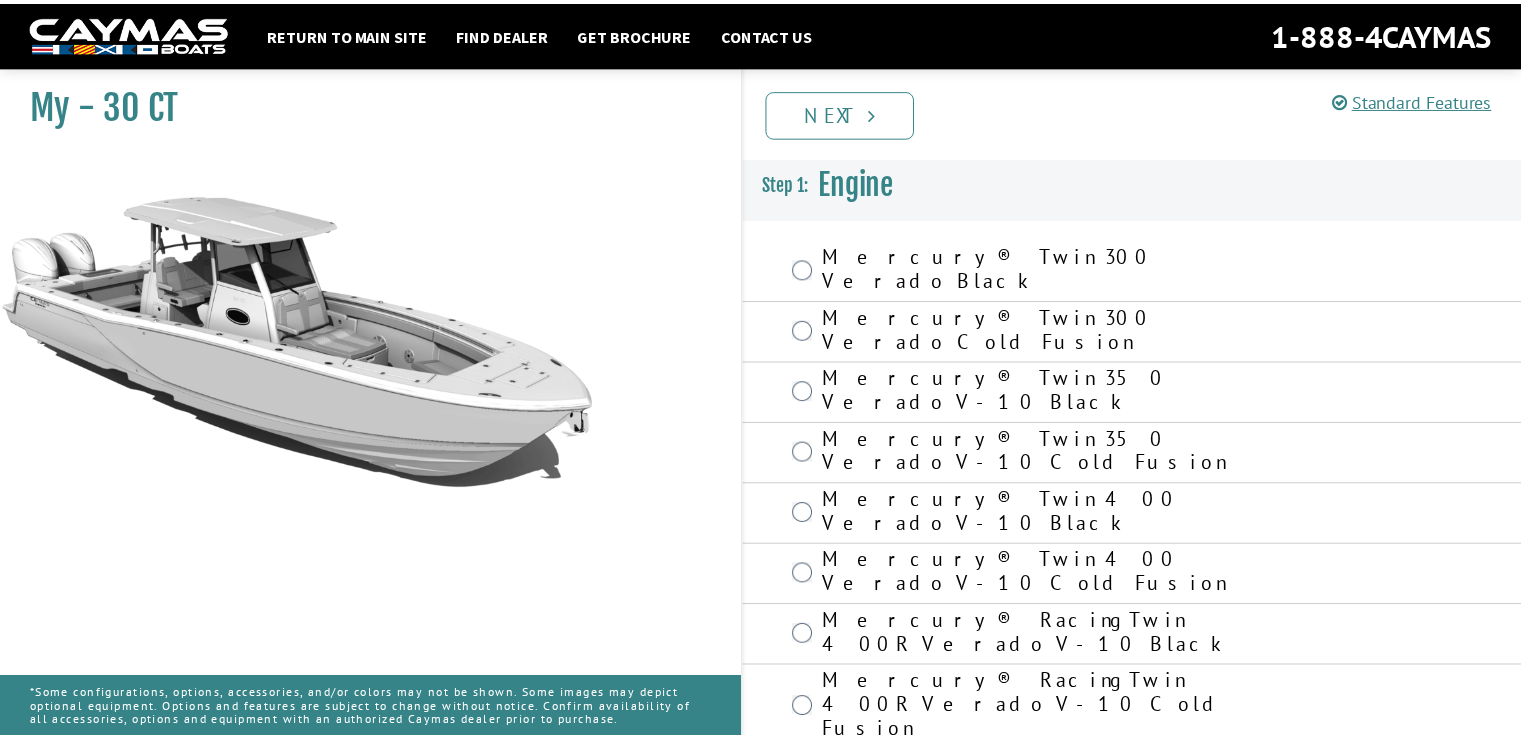 scroll, scrollTop: 0, scrollLeft: 0, axis: both 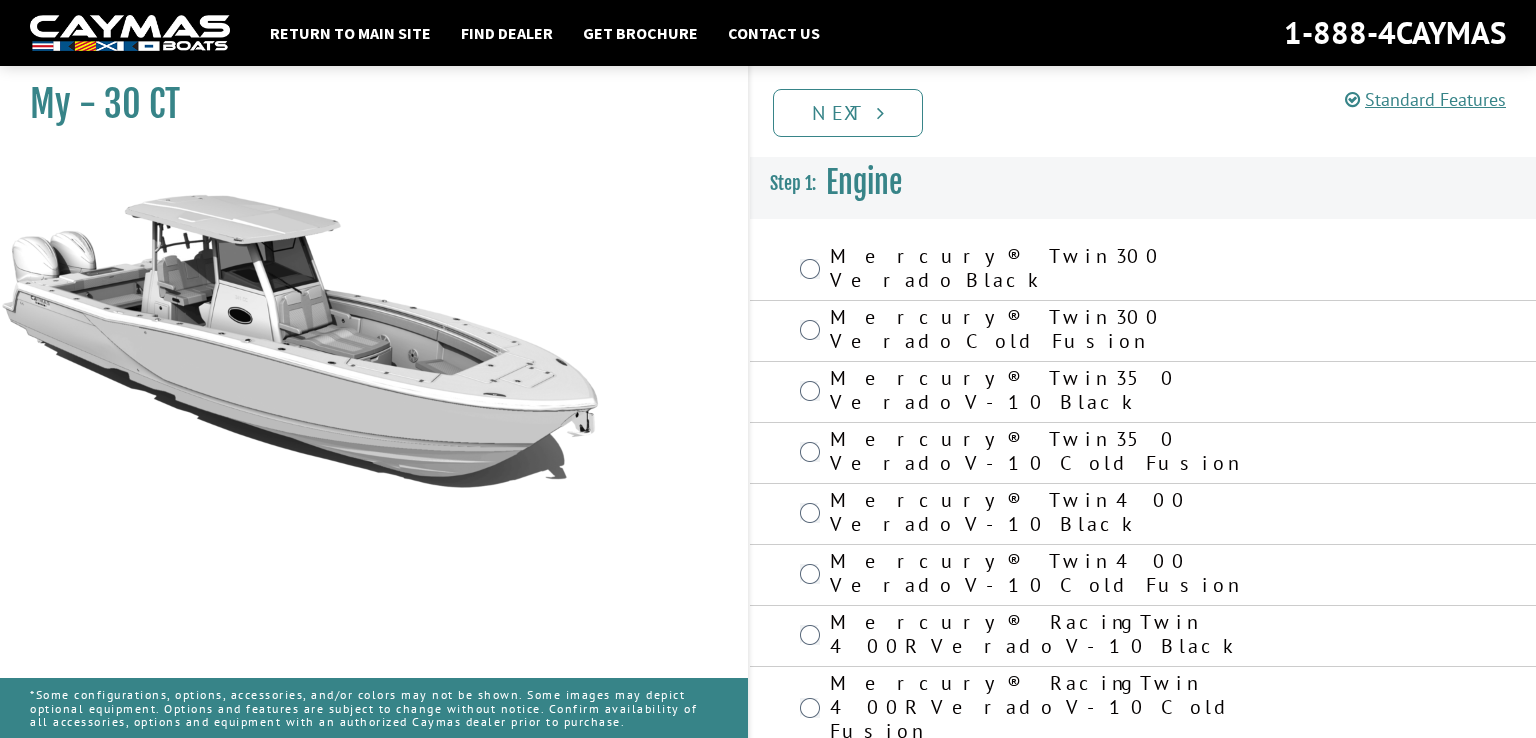 click on "Mercury® Twin 400 Verado V-10 Black" at bounding box center [1042, 514] 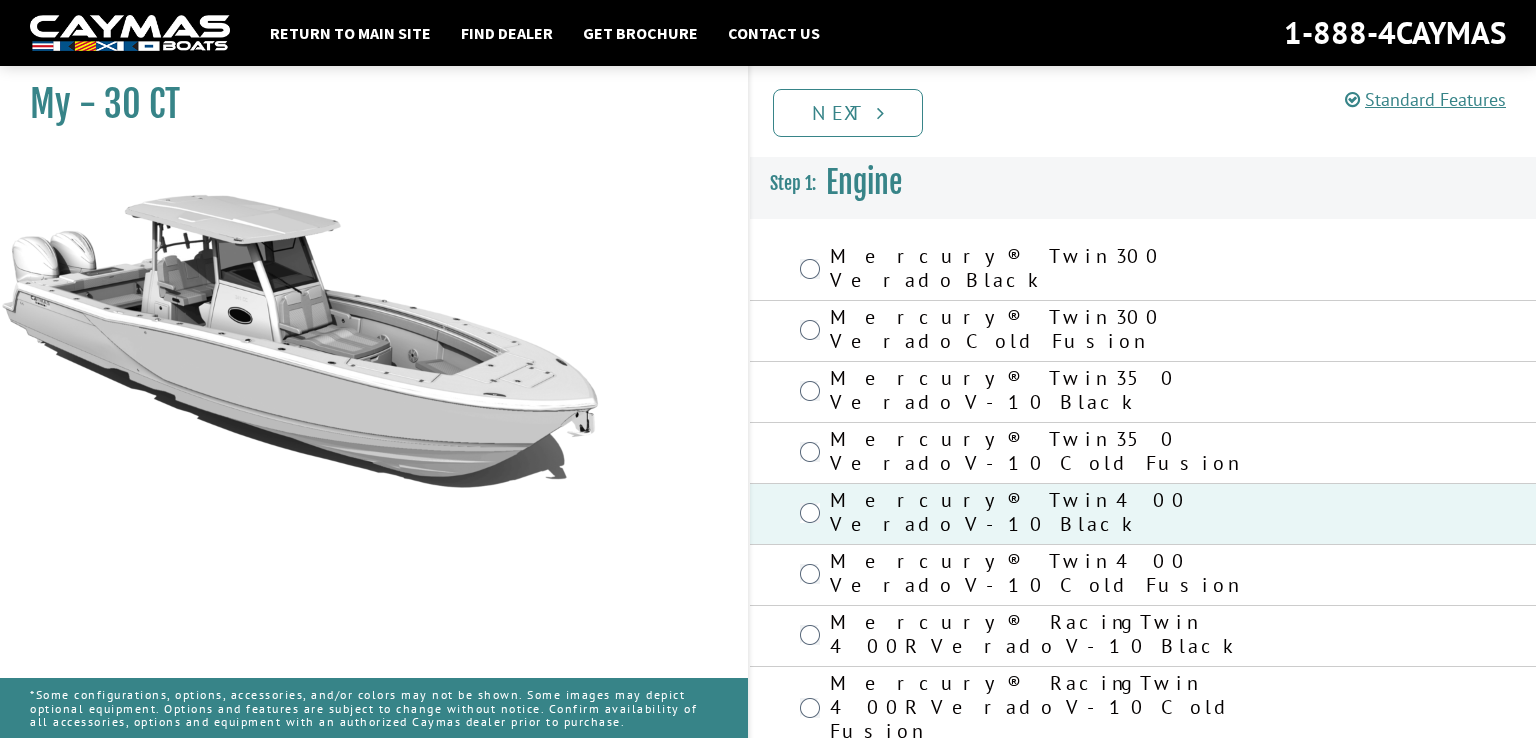 click on "Mercury® Twin 350 Verado  V-10 Black" at bounding box center (1042, 392) 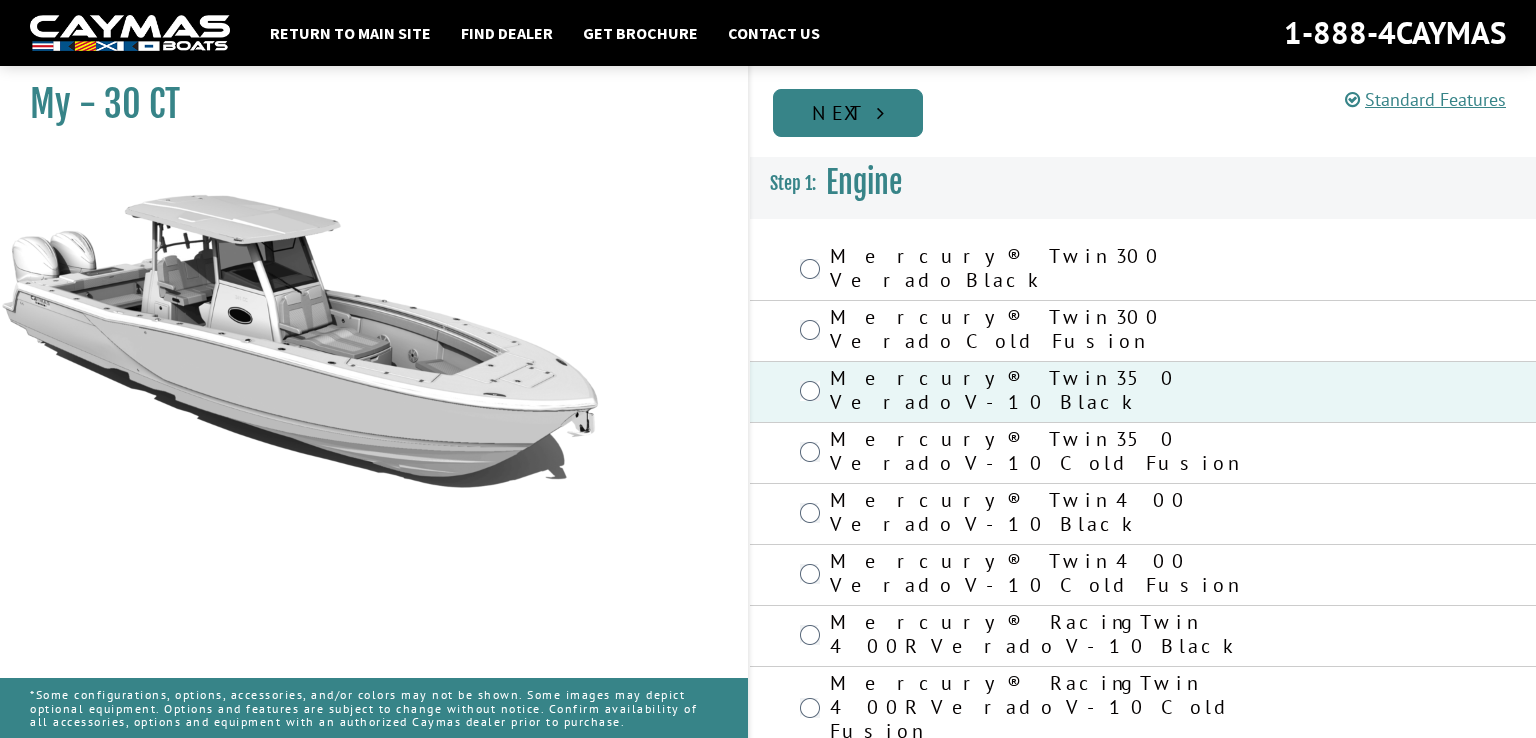 click on "Next" at bounding box center (848, 113) 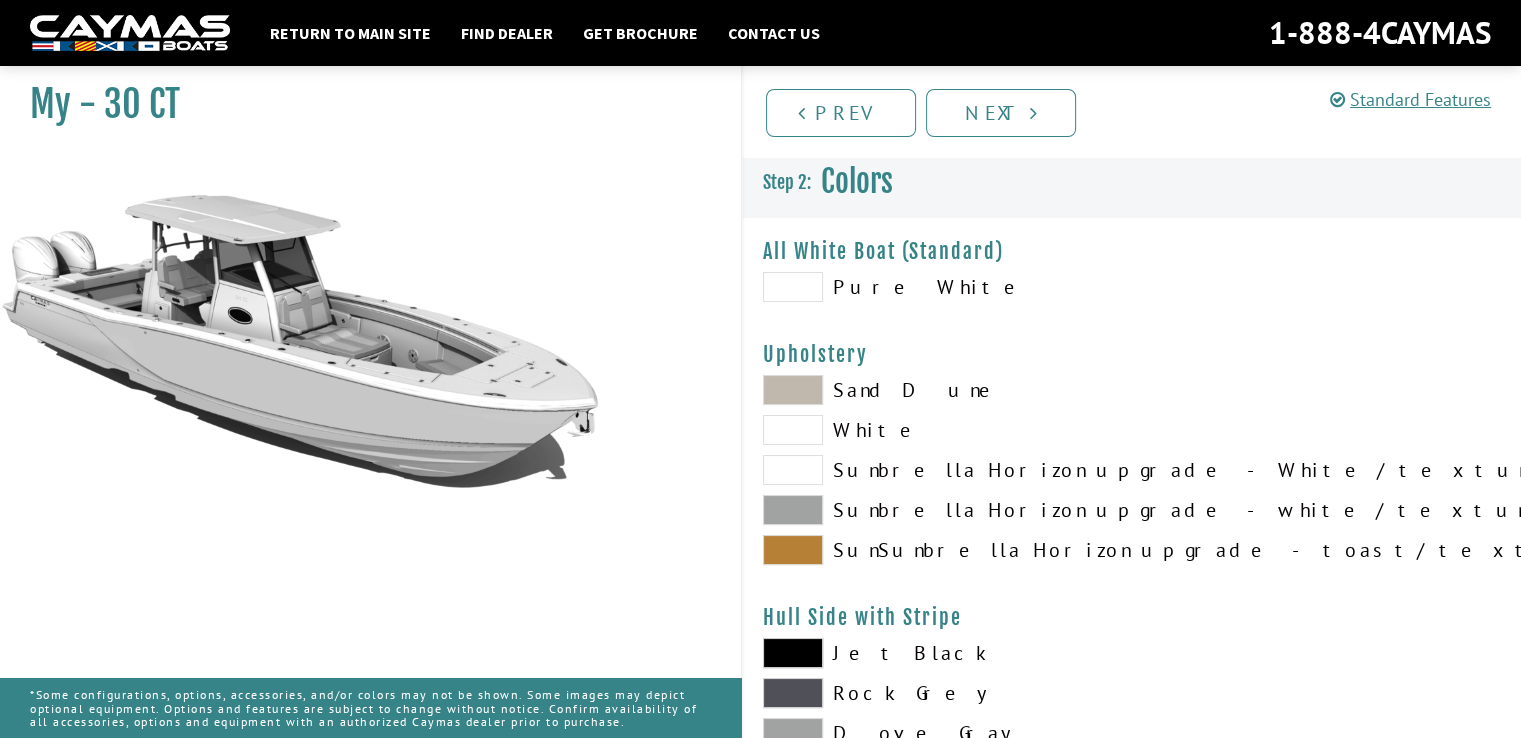 scroll, scrollTop: 140, scrollLeft: 0, axis: vertical 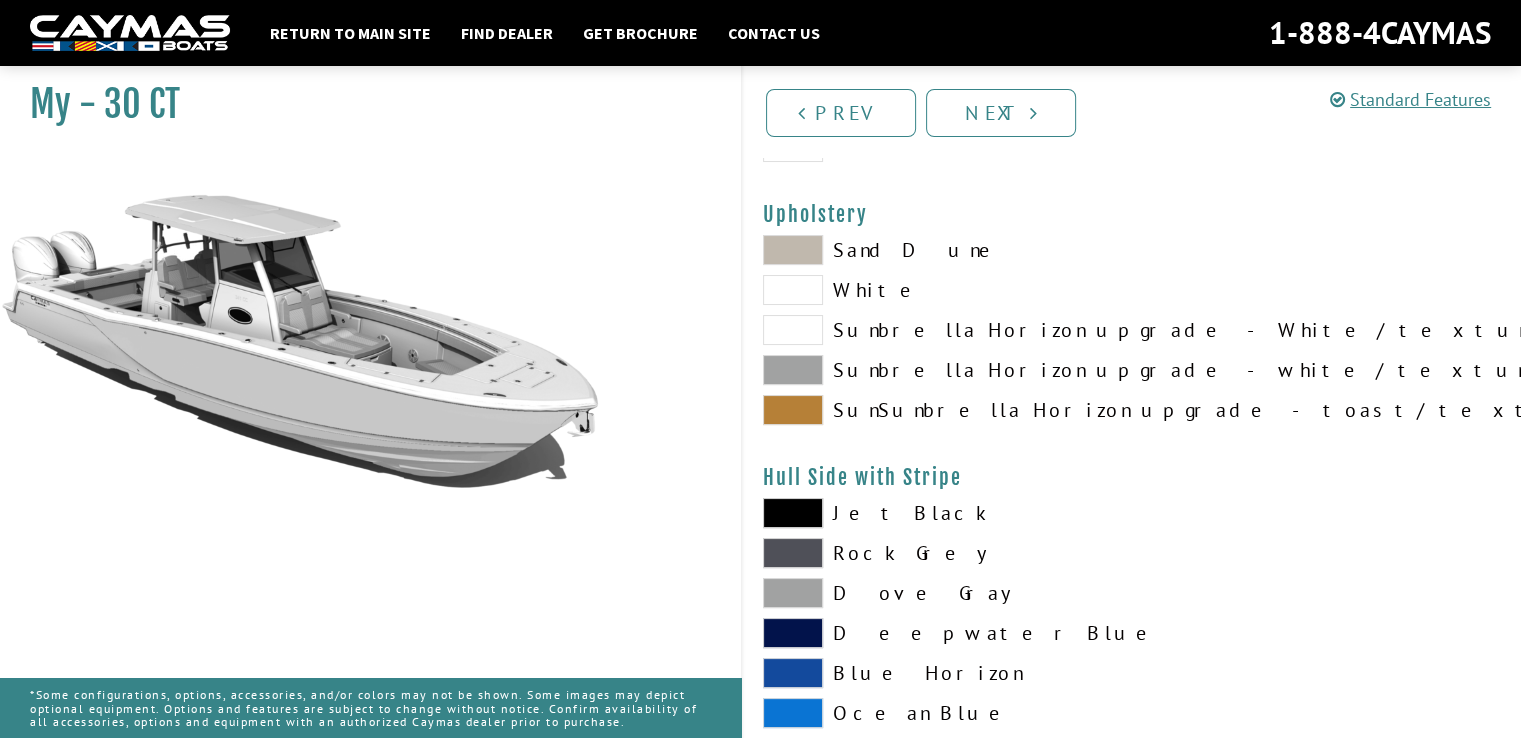 click at bounding box center [793, 250] 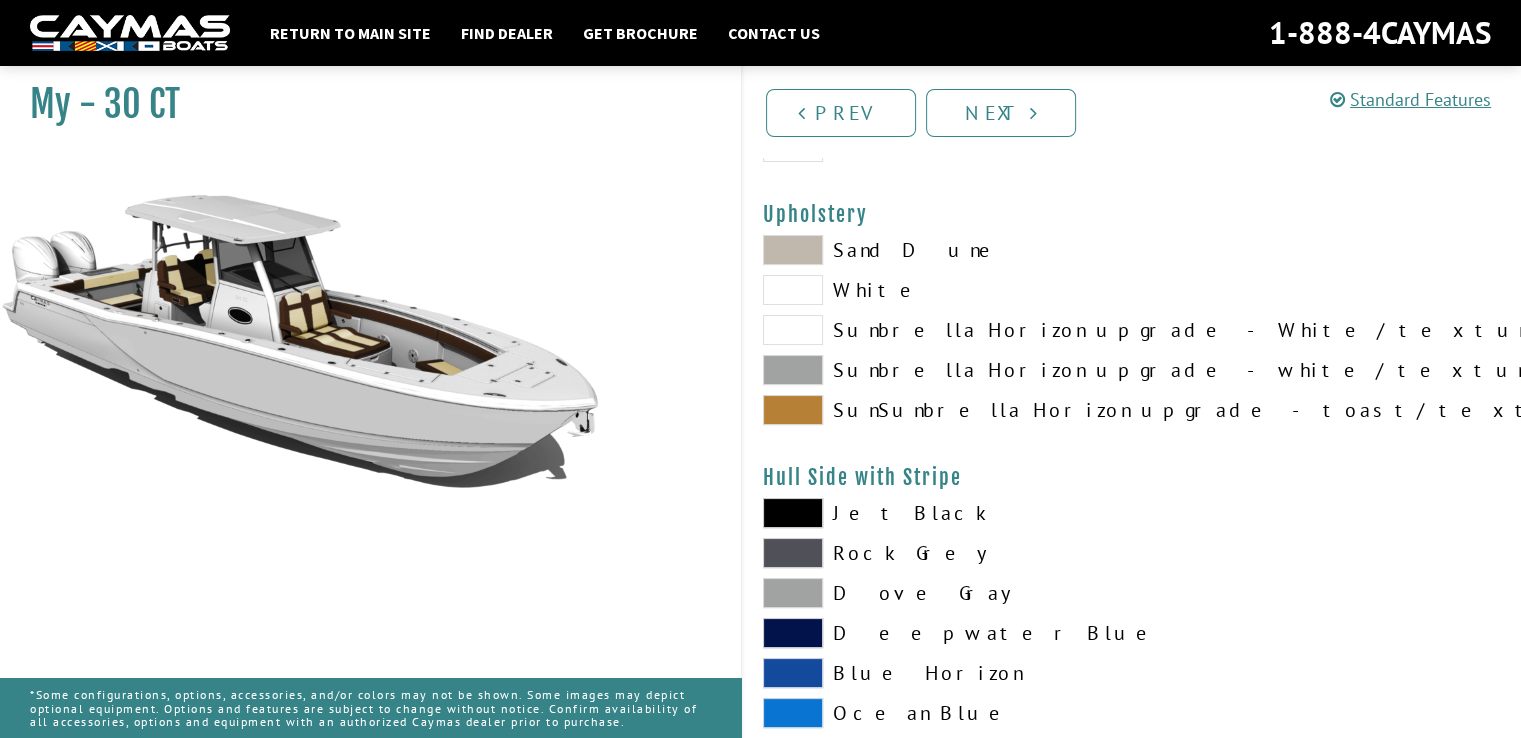 click at bounding box center (793, 410) 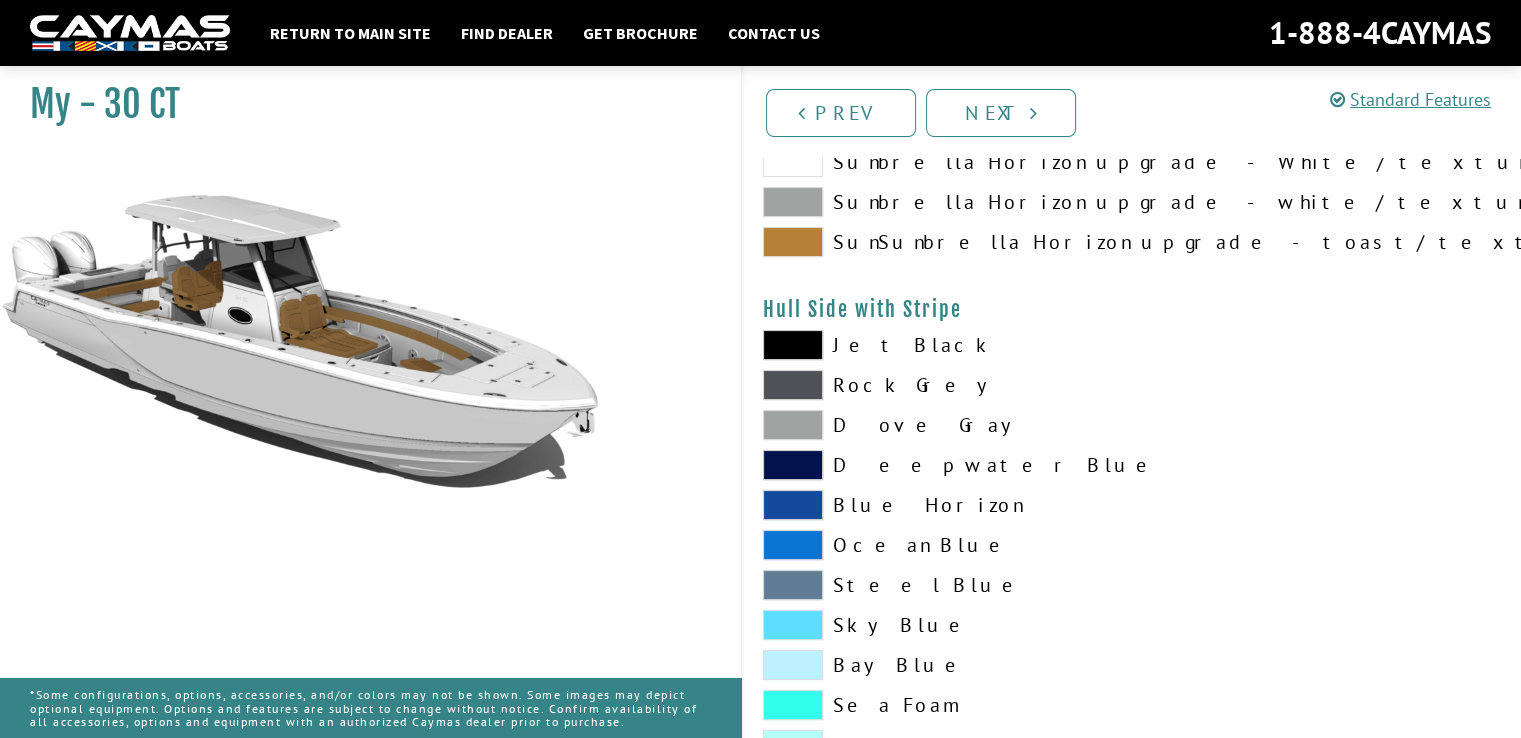 scroll, scrollTop: 312, scrollLeft: 0, axis: vertical 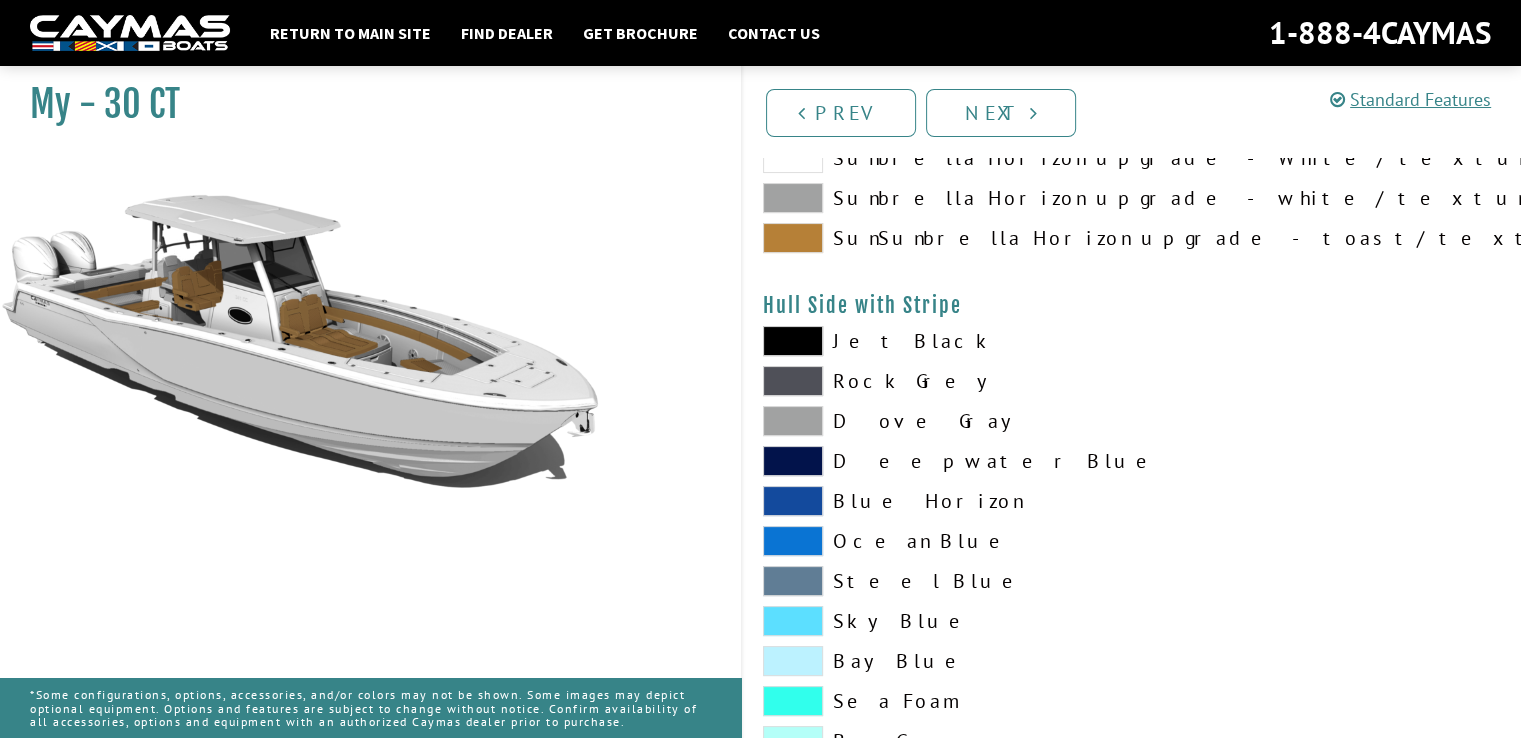 click at bounding box center (793, 661) 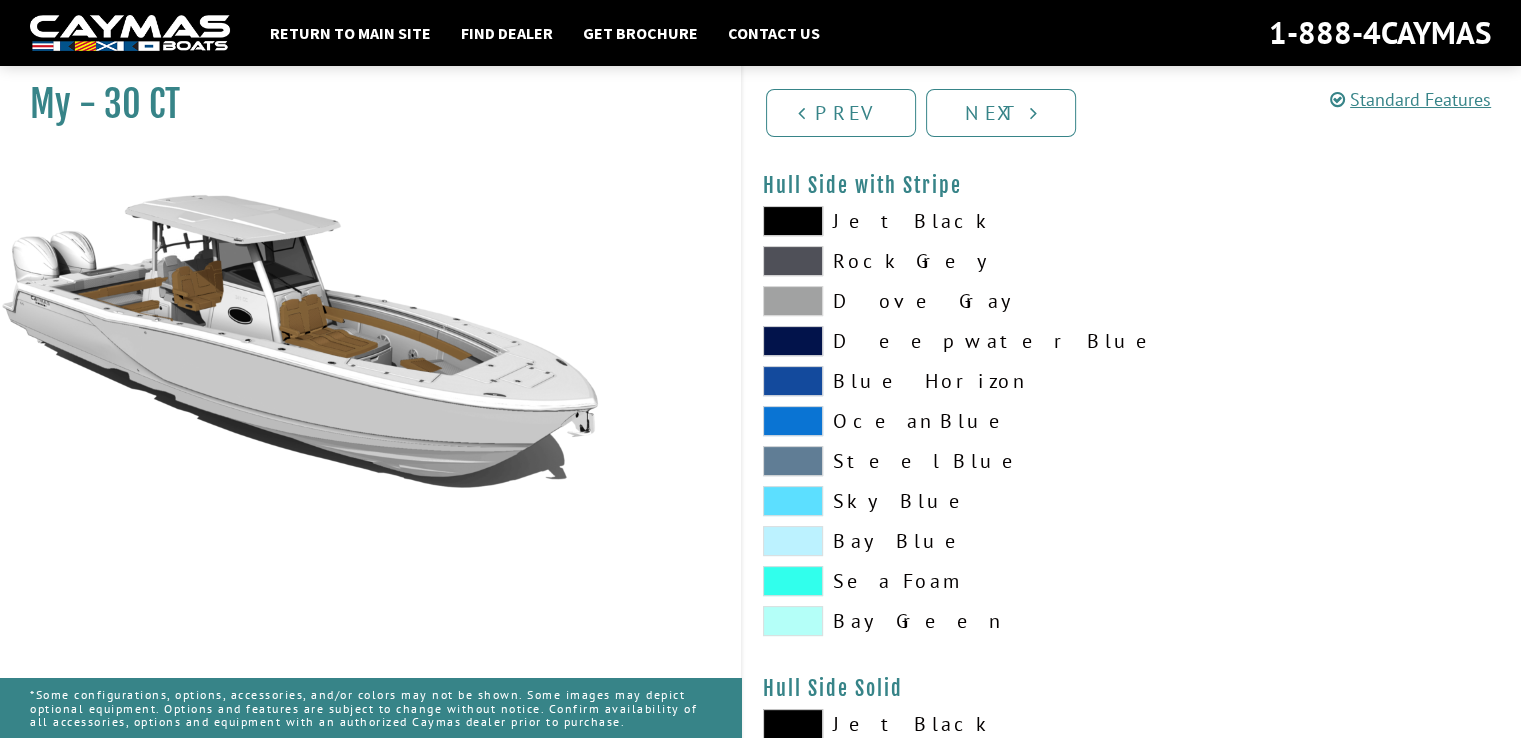 click at bounding box center [793, 501] 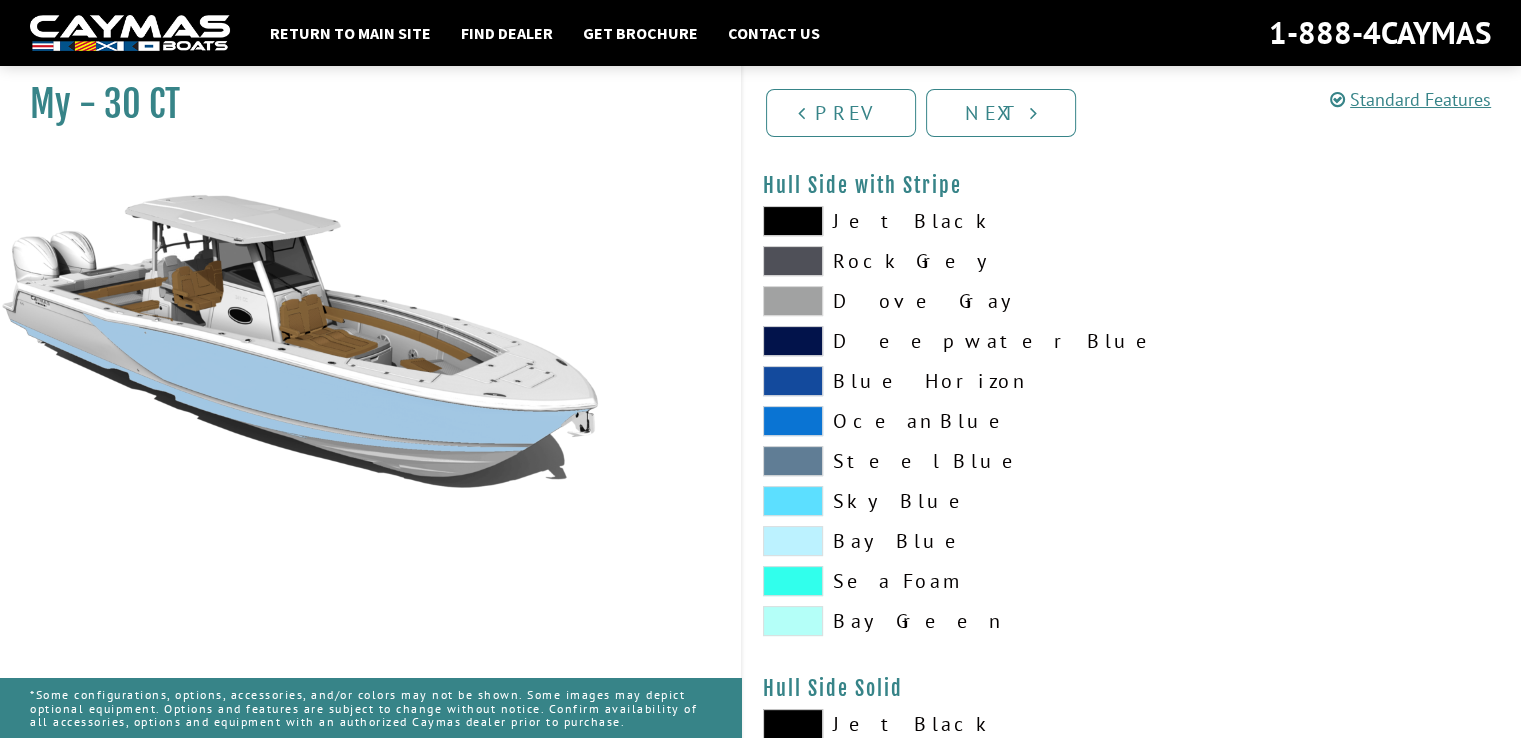 click at bounding box center (793, 541) 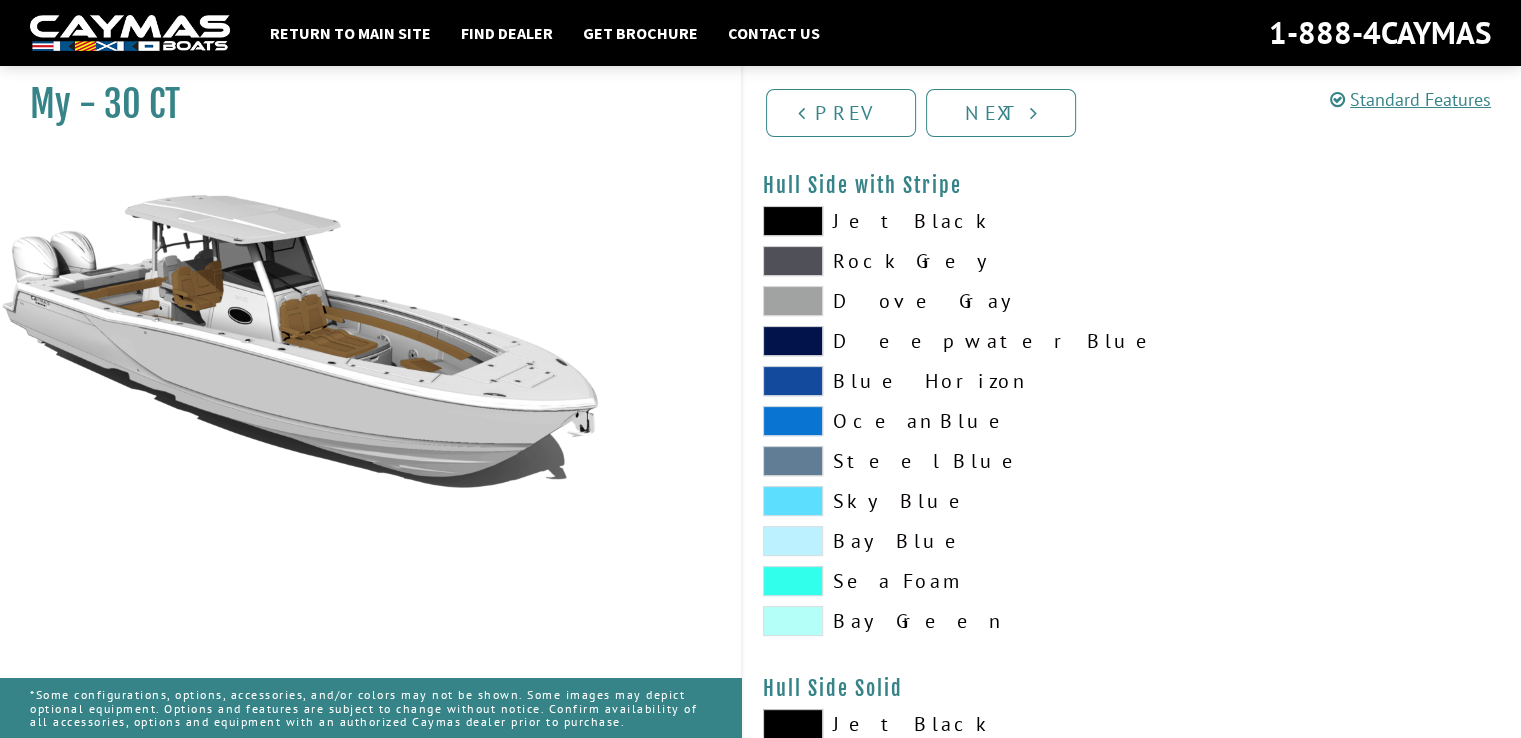 click at bounding box center (793, 421) 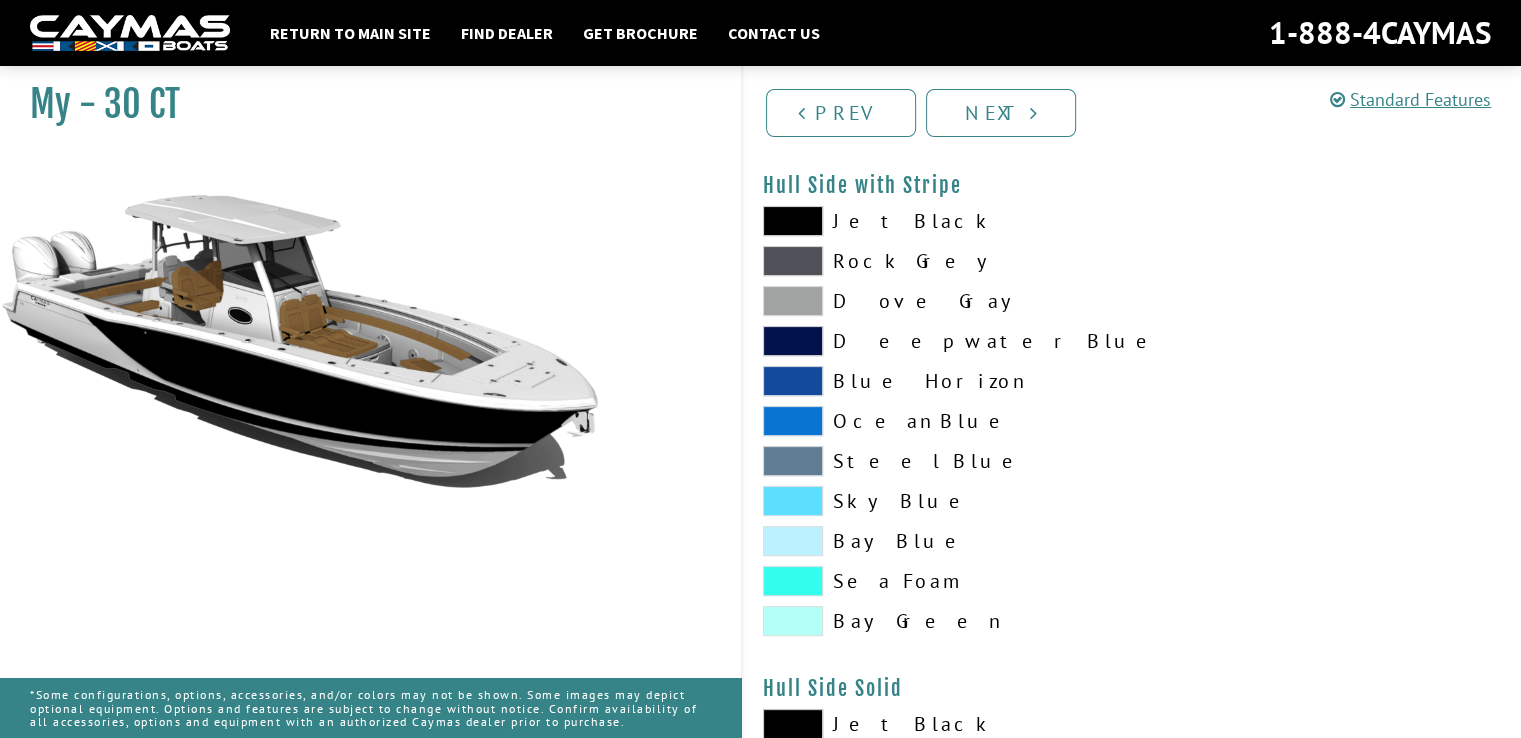 click at bounding box center (793, 261) 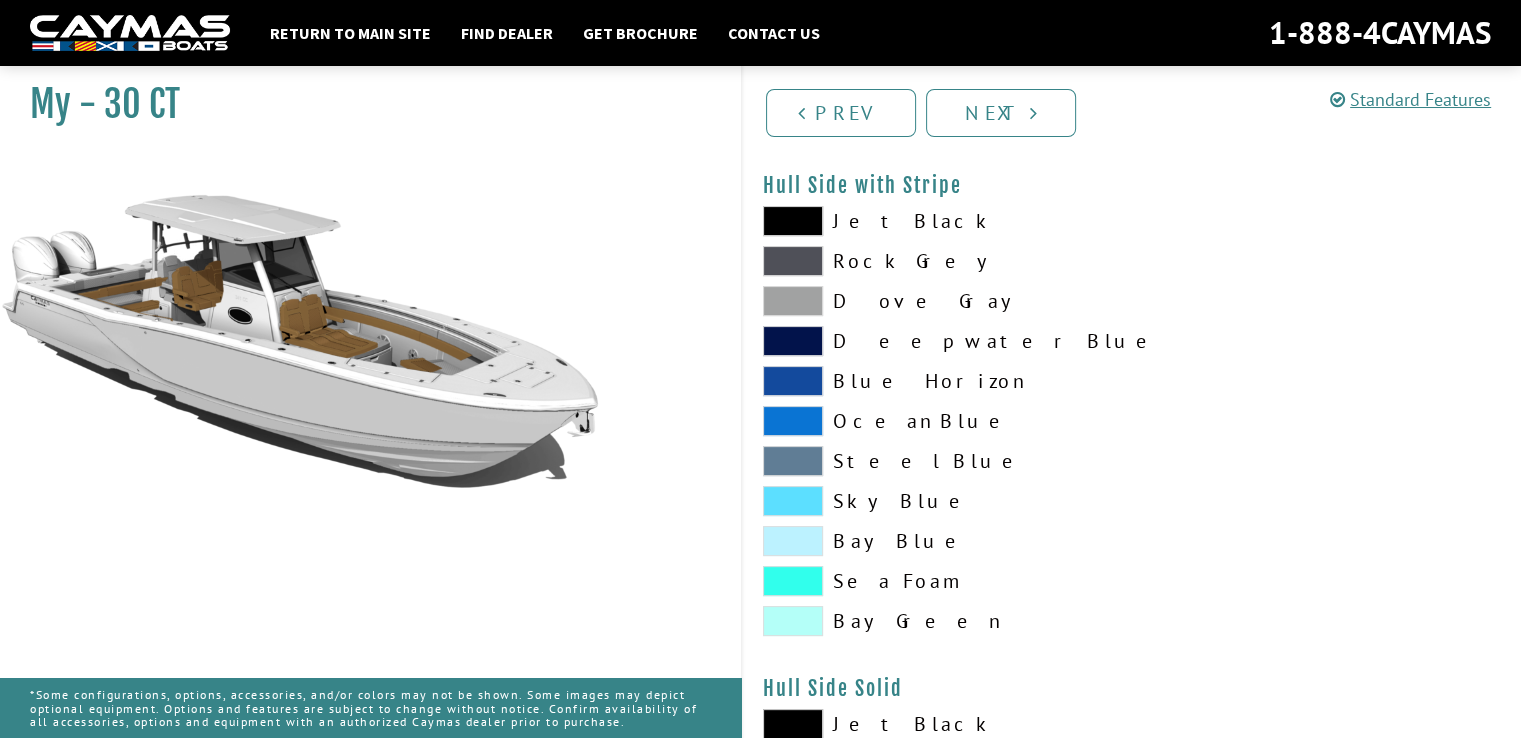 click at bounding box center [793, 301] 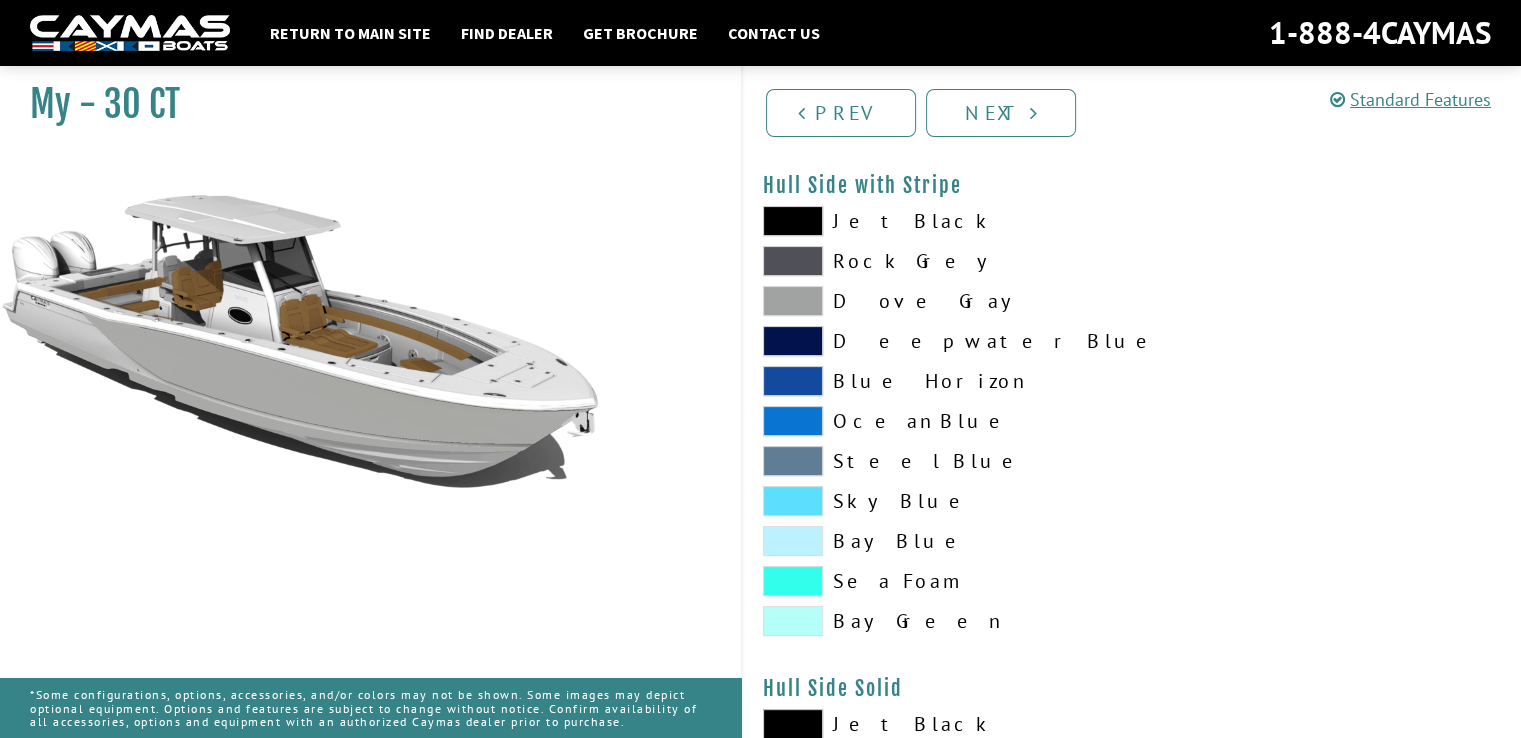 click at bounding box center (793, 341) 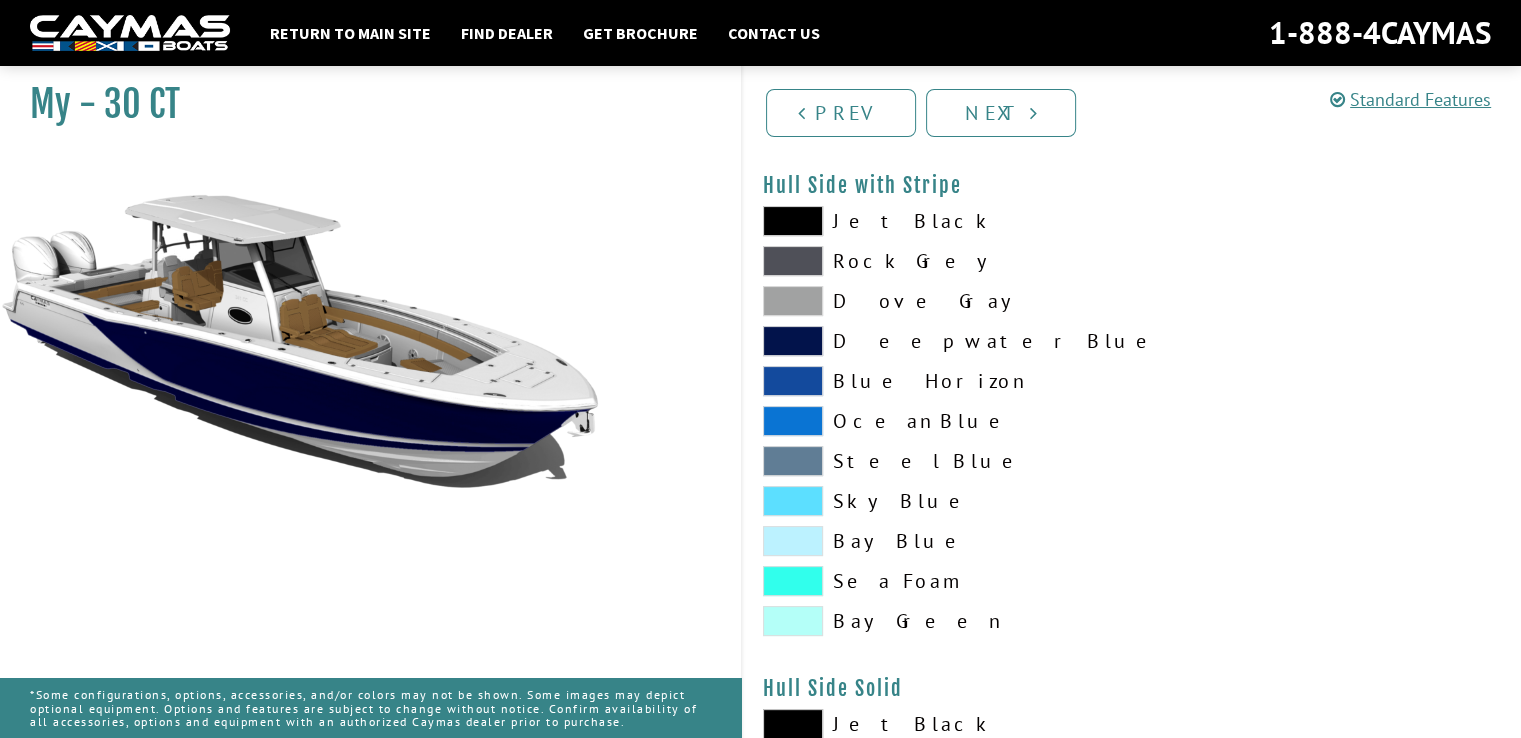 click at bounding box center [793, 381] 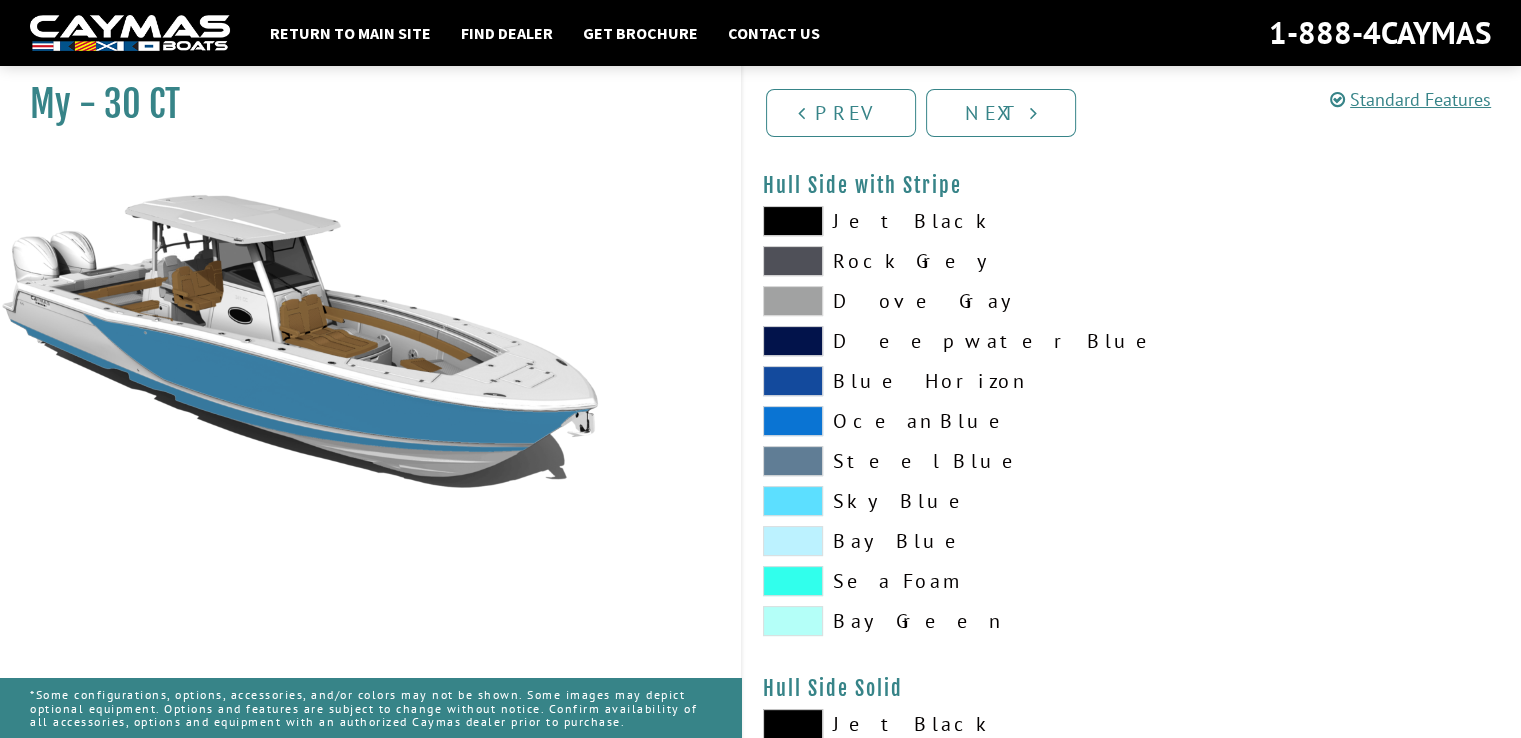 click at bounding box center [793, 421] 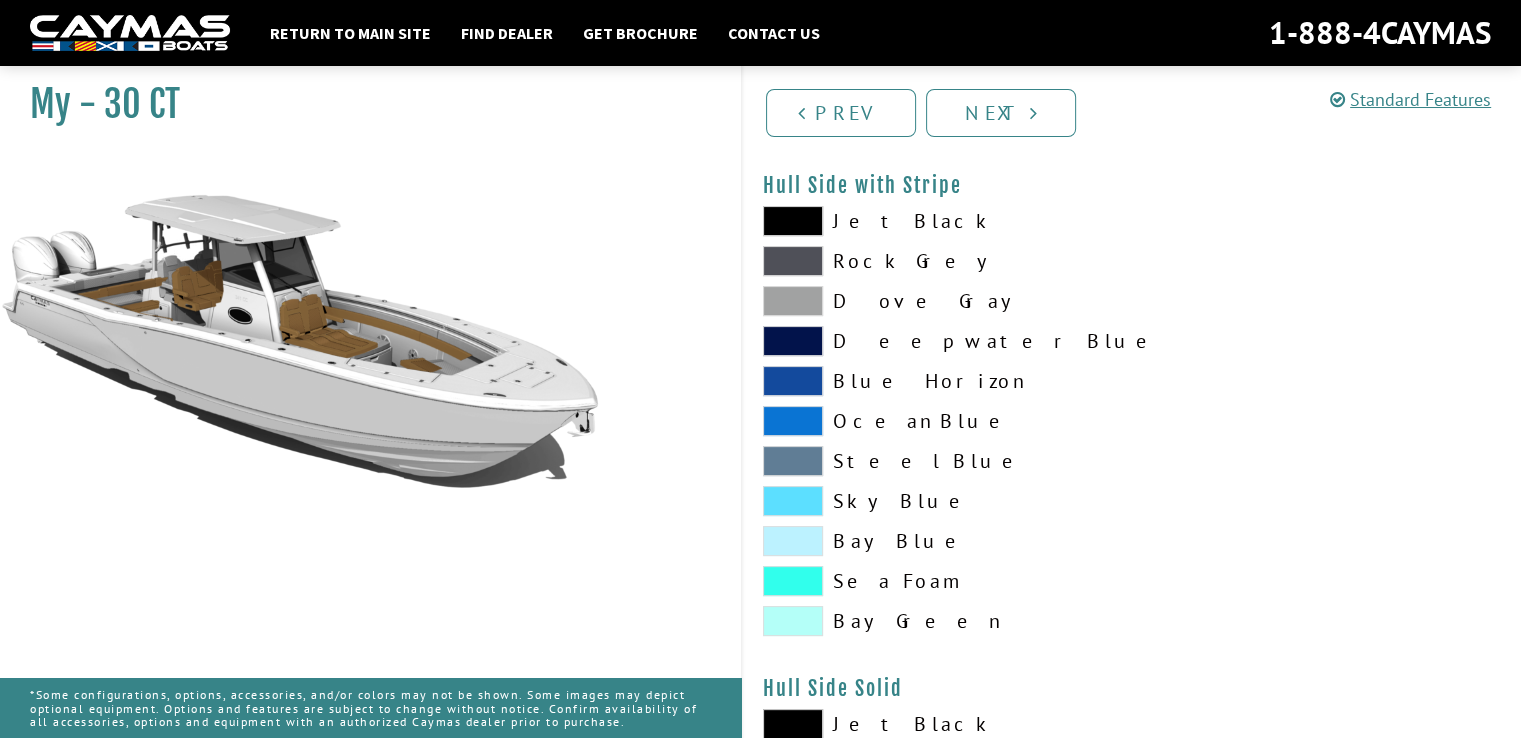 click at bounding box center (793, 421) 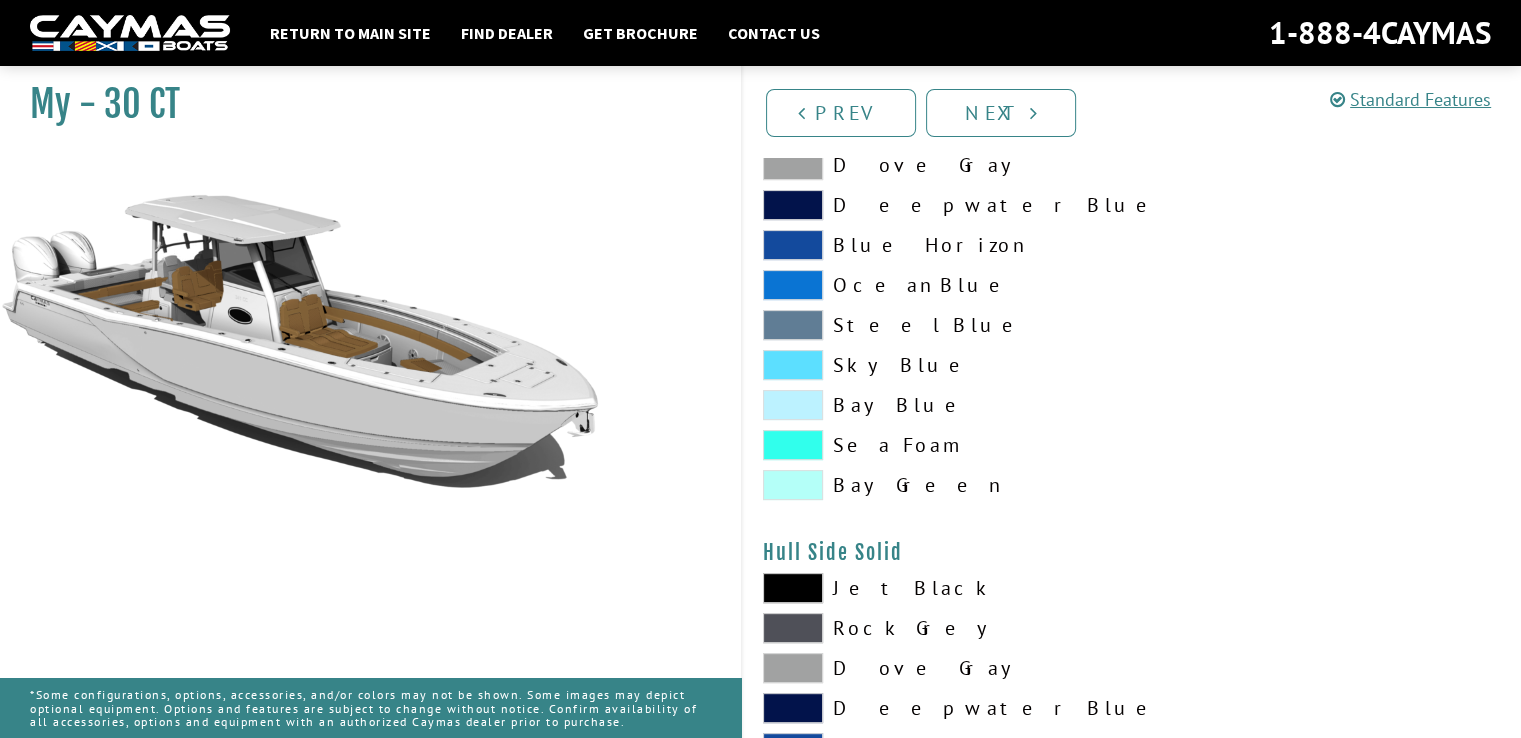 click at bounding box center [793, 325] 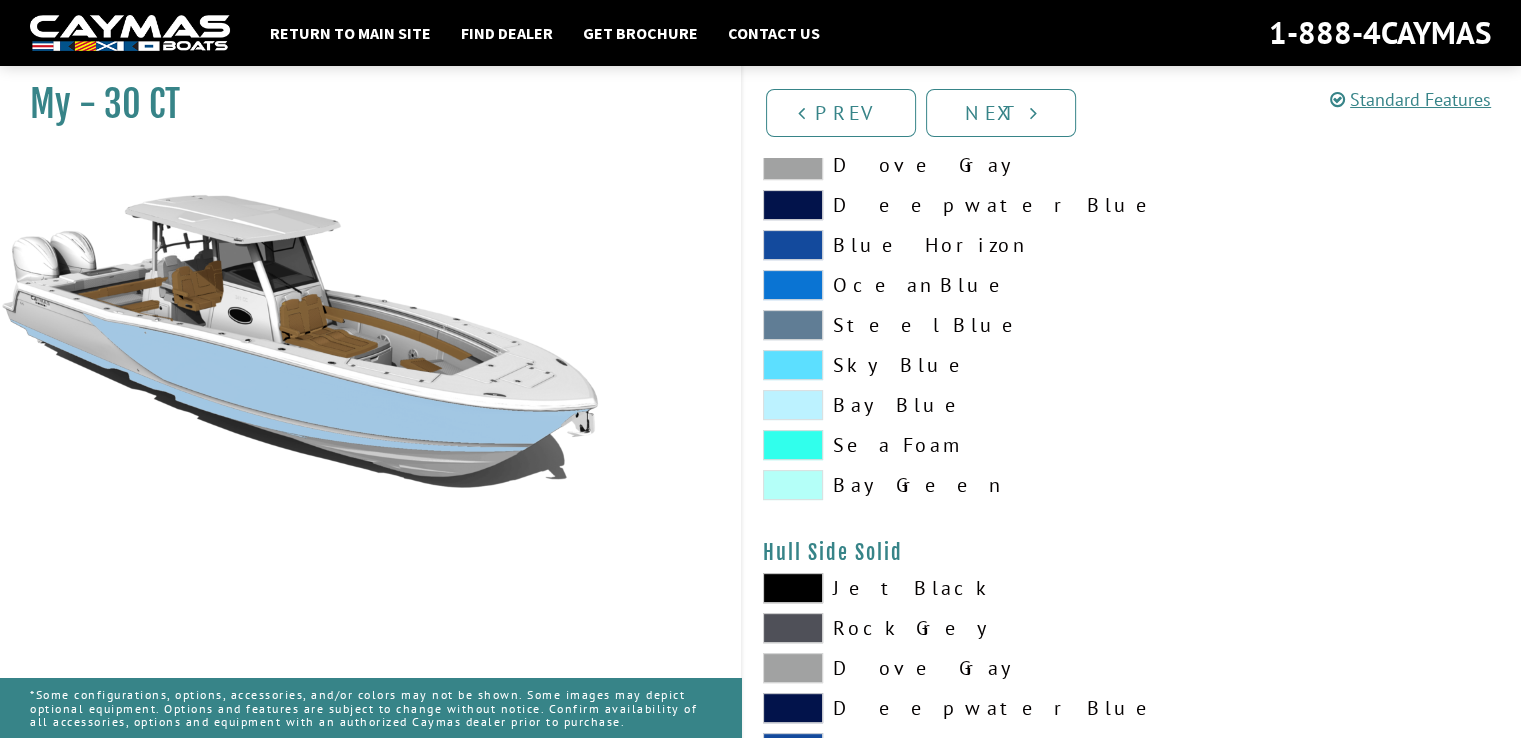 click at bounding box center [793, 325] 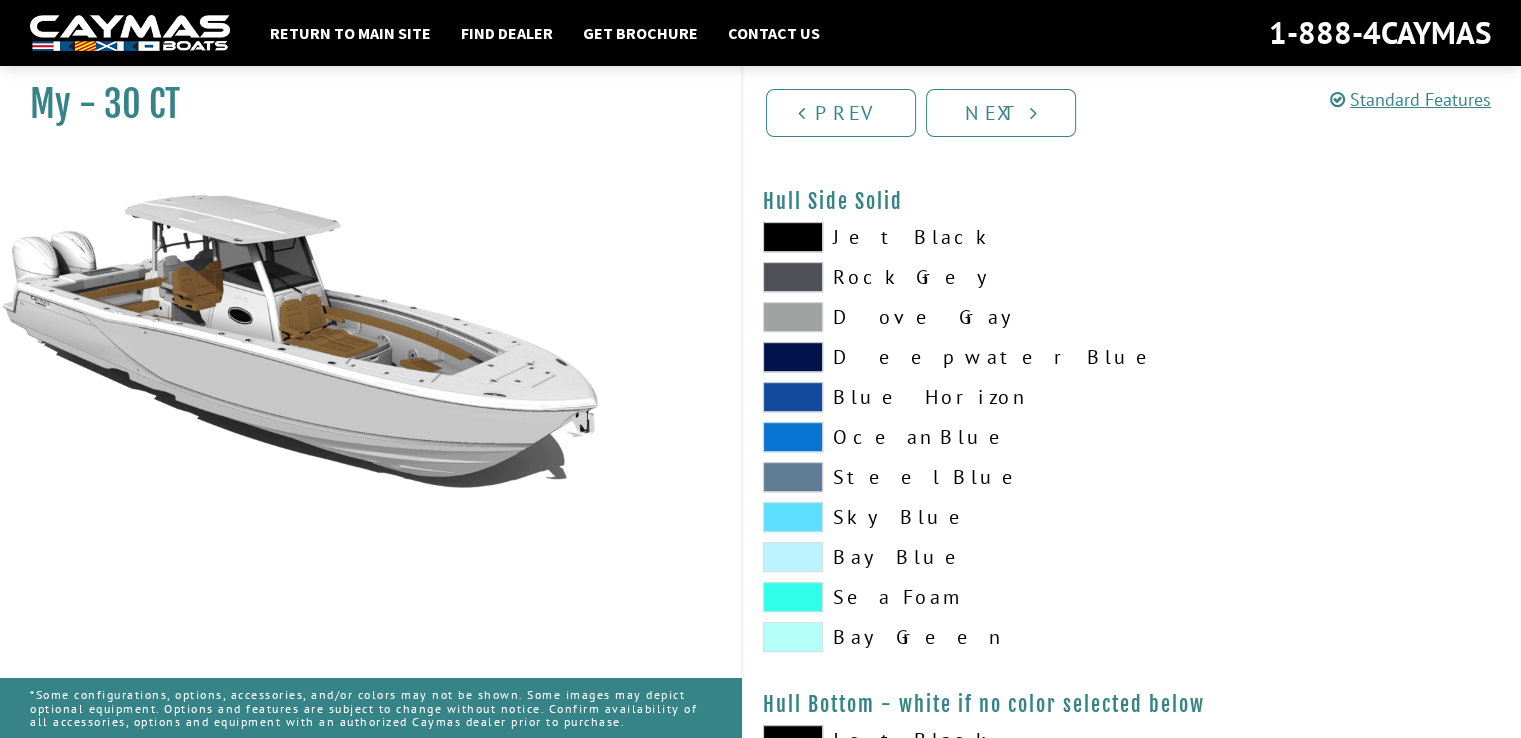 scroll, scrollTop: 954, scrollLeft: 0, axis: vertical 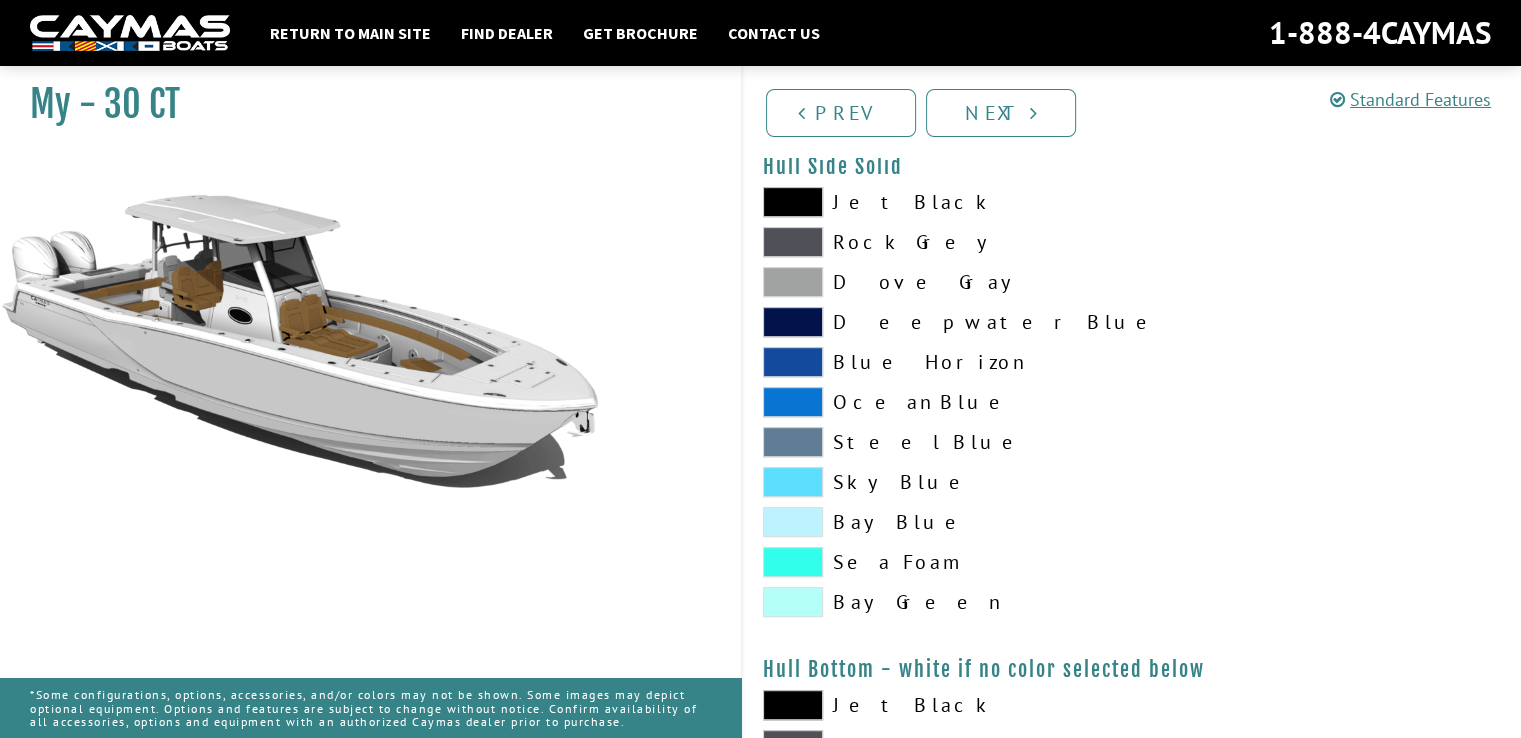 click at bounding box center (793, 282) 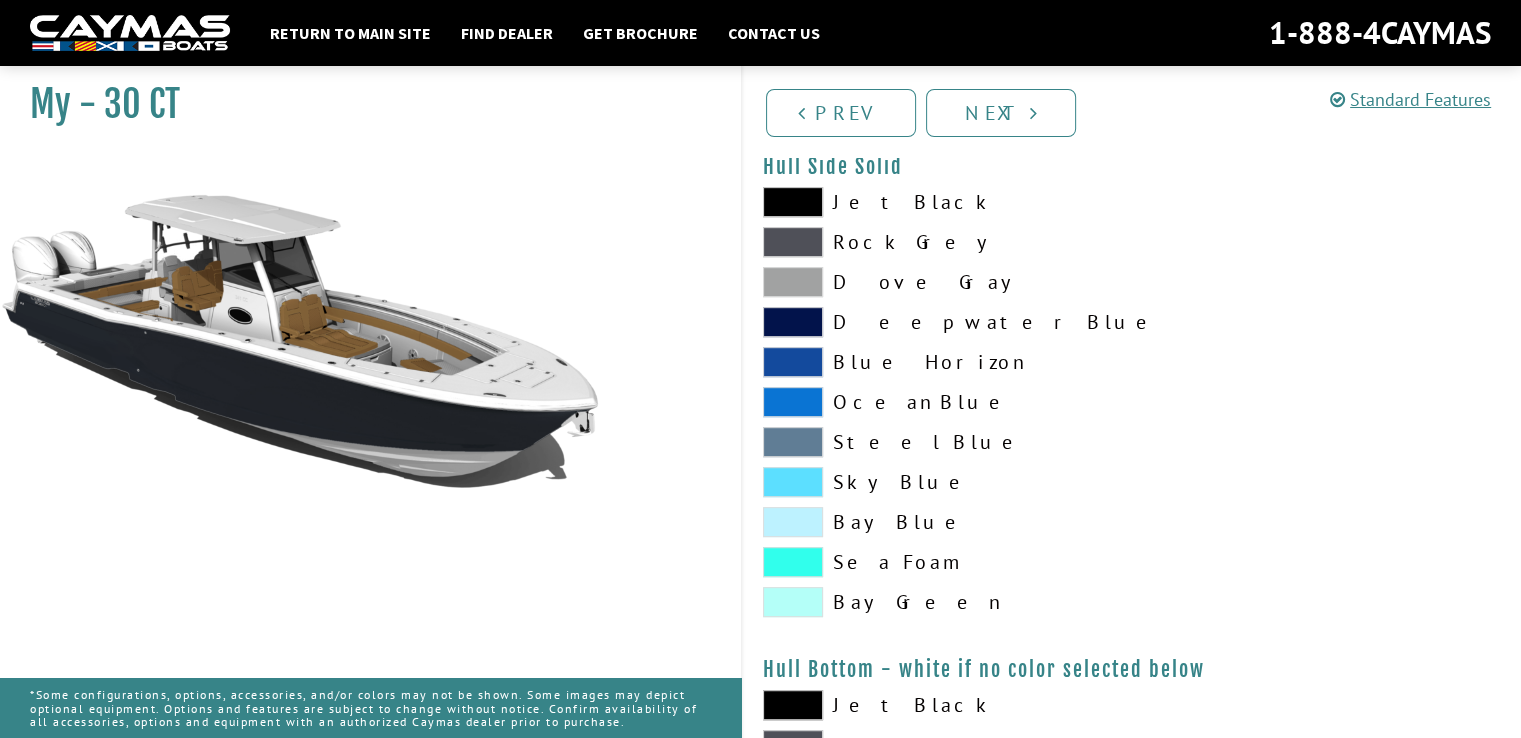 click at bounding box center [793, 402] 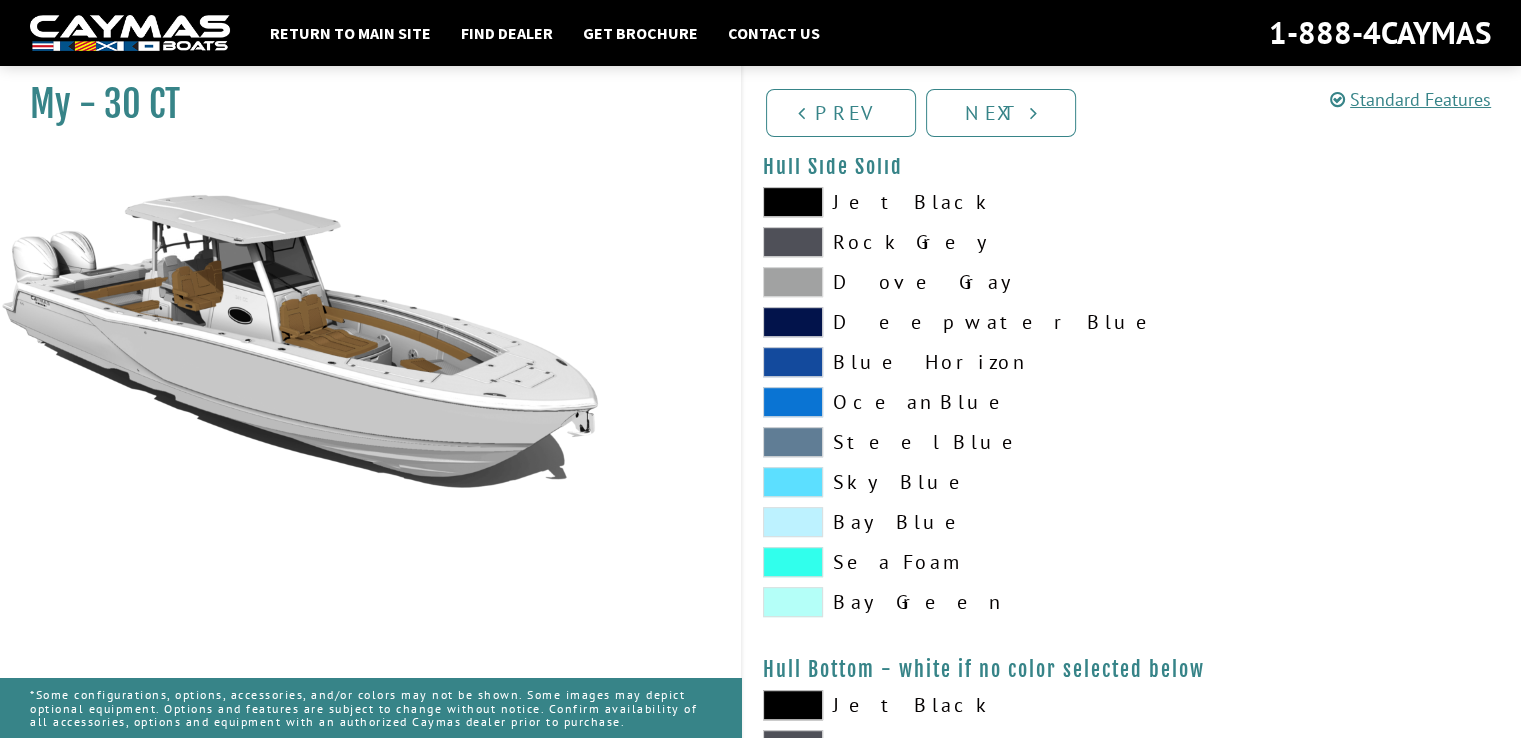 click at bounding box center (793, 402) 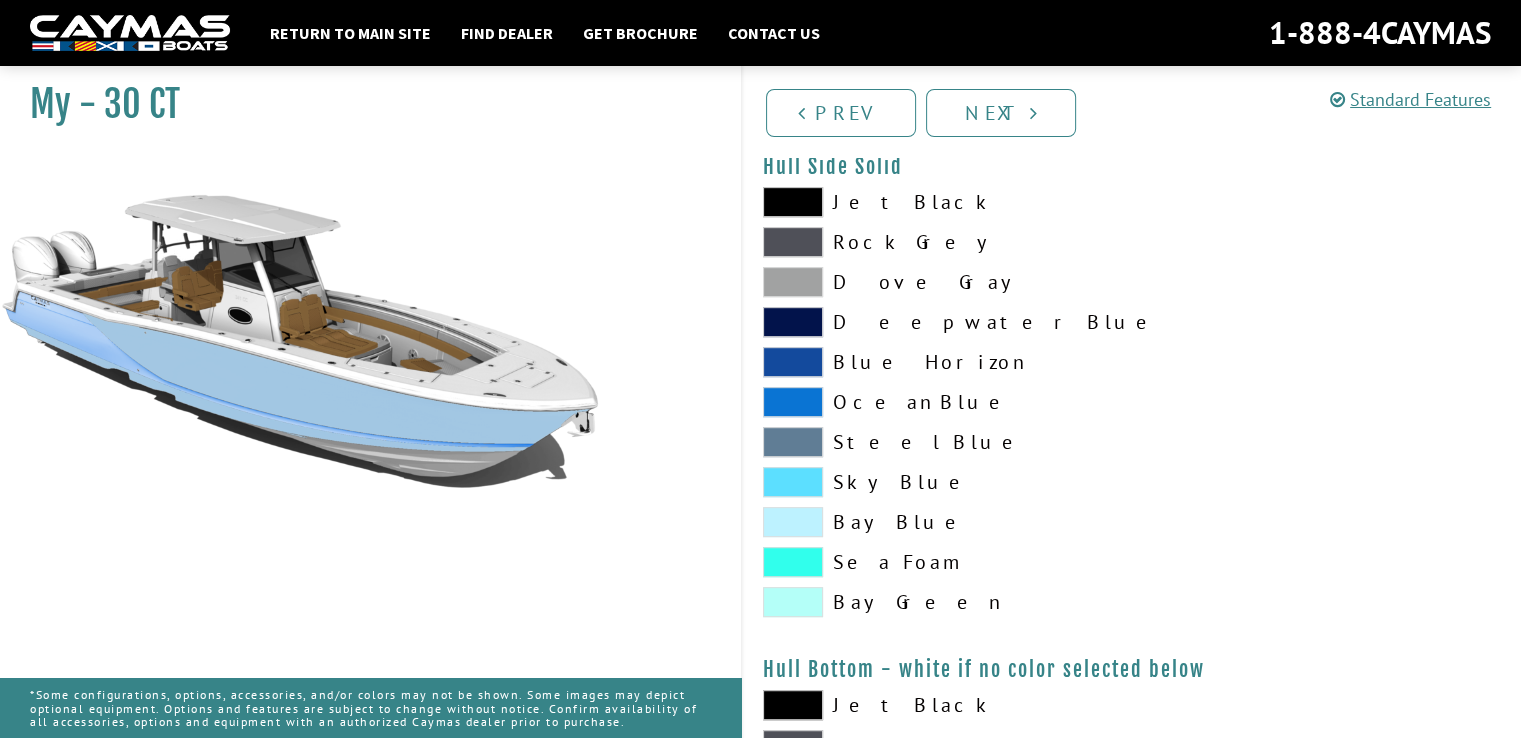 click at bounding box center (793, 522) 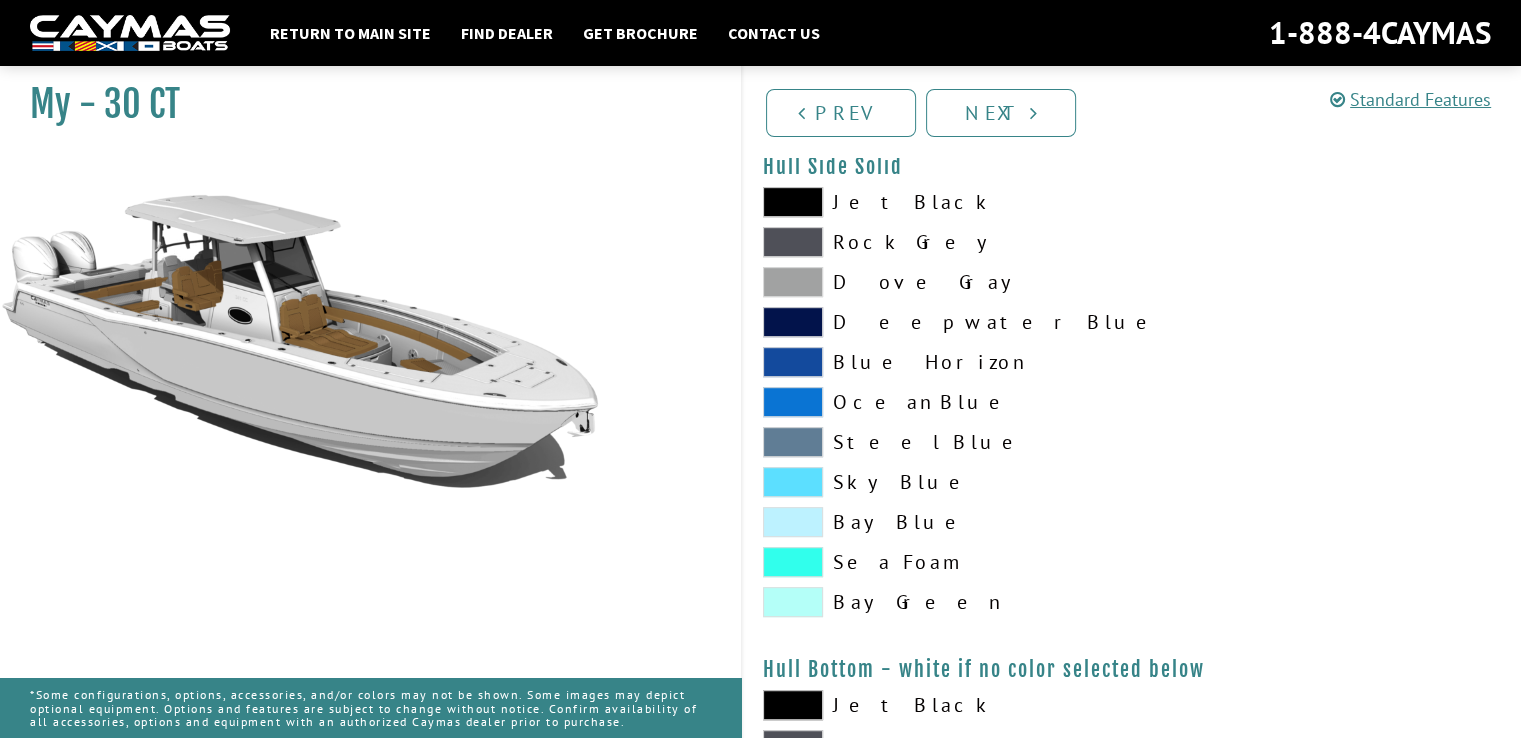 click at bounding box center (793, 482) 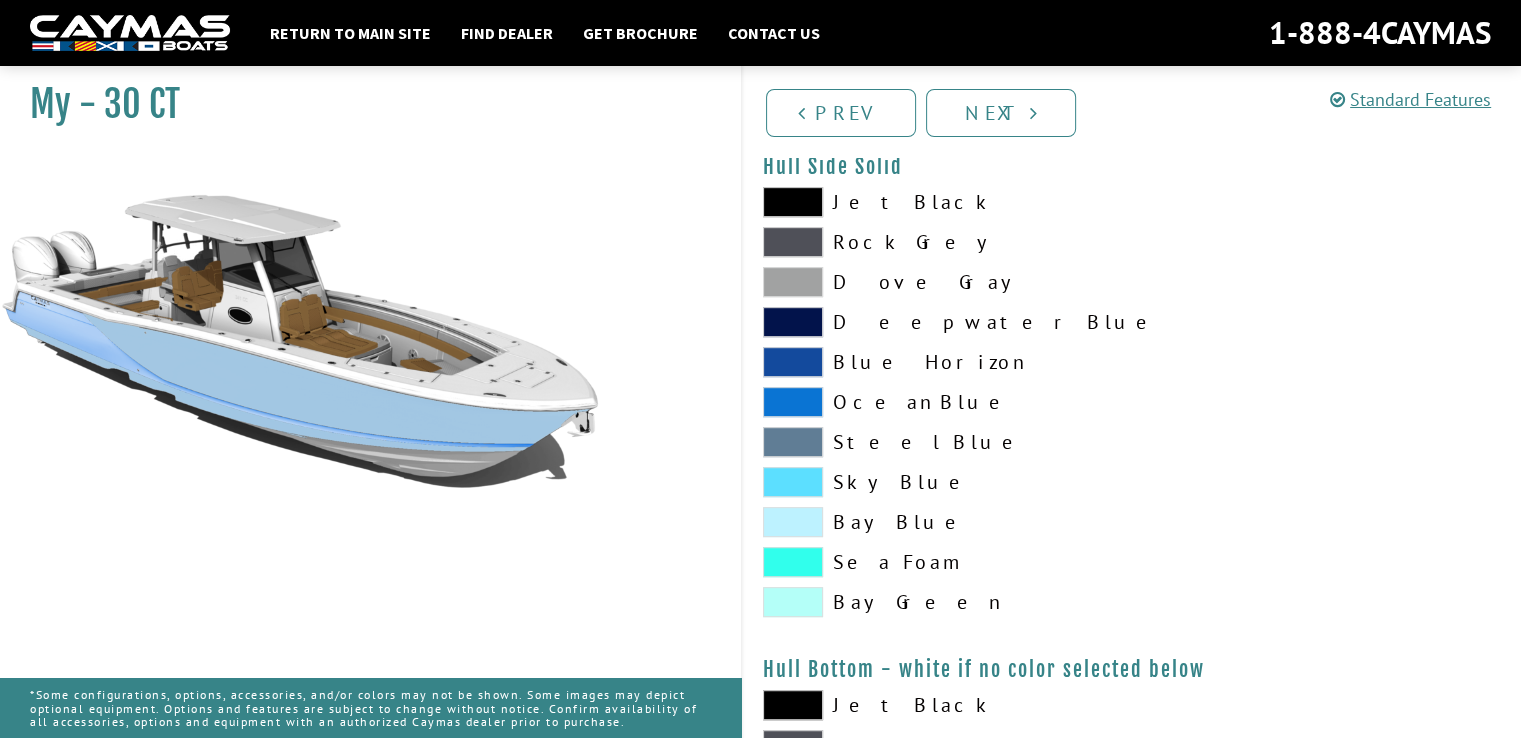 click at bounding box center (793, 522) 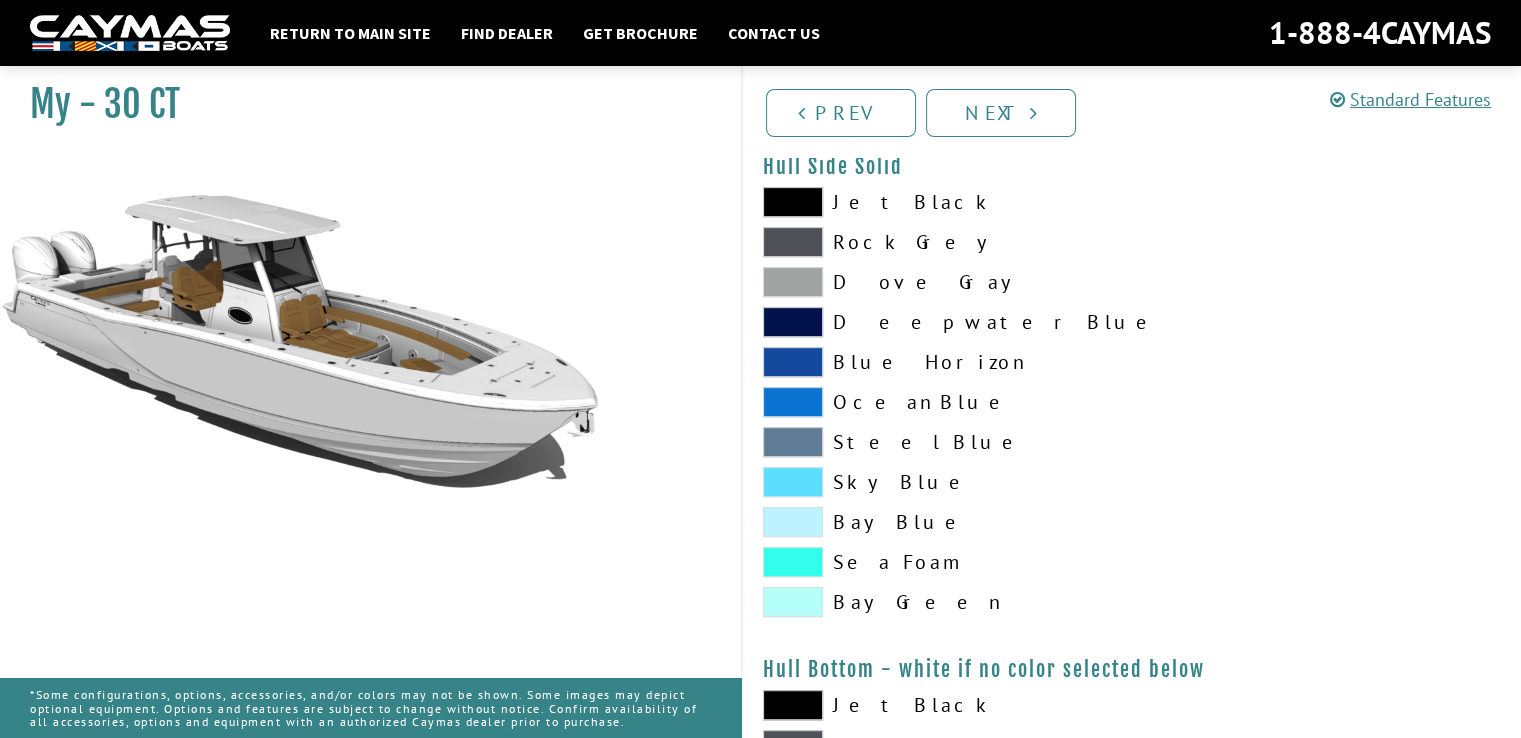 click at bounding box center (793, 282) 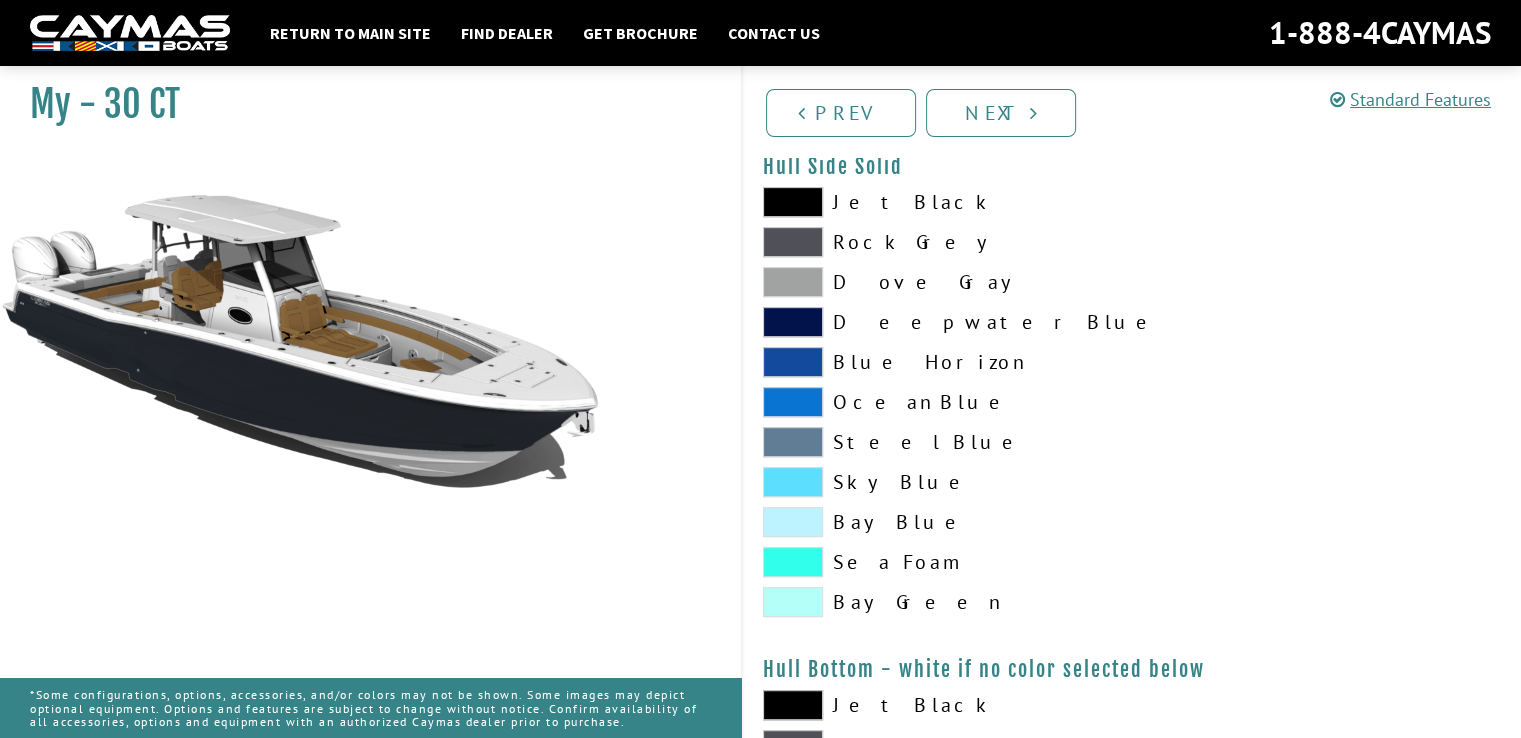 click at bounding box center [793, 322] 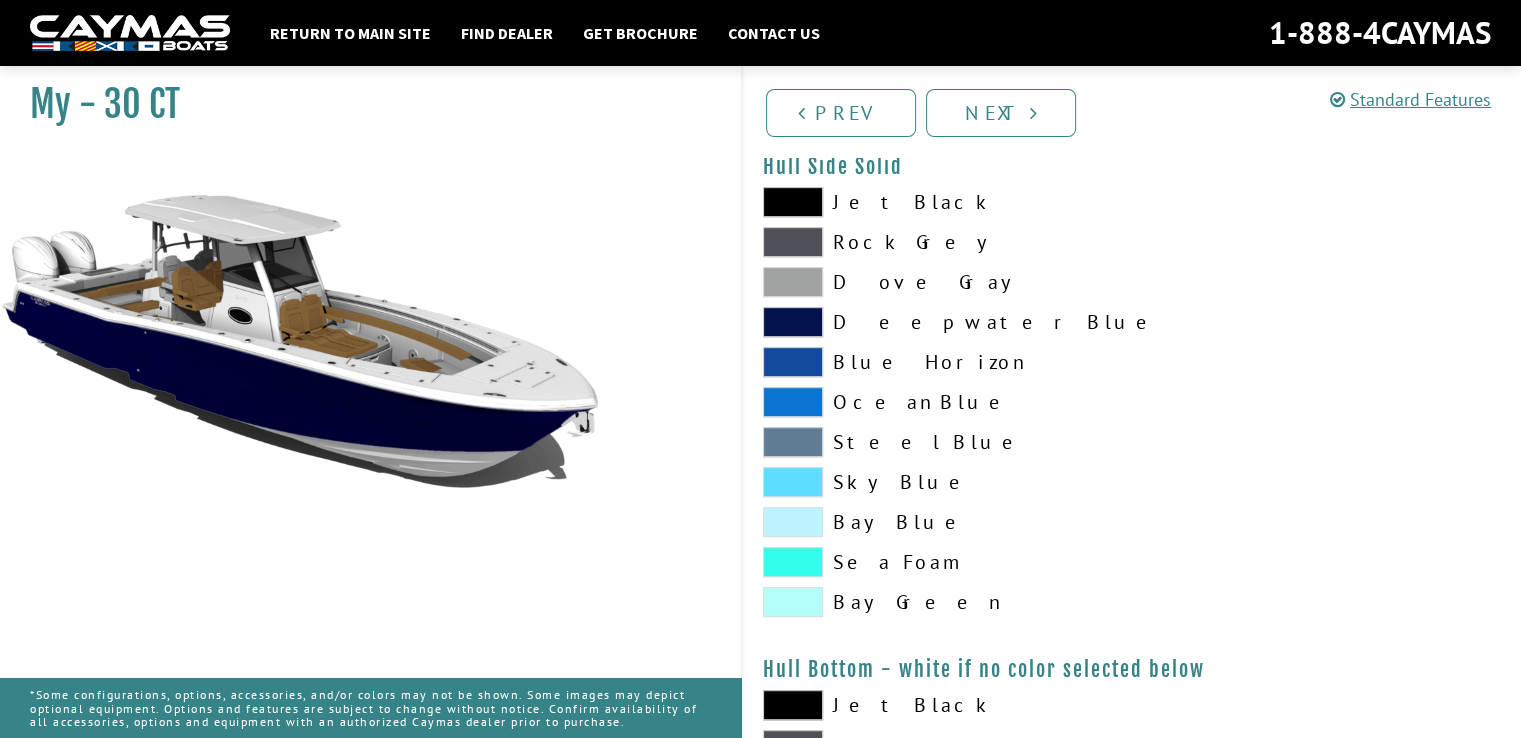 click at bounding box center [793, 362] 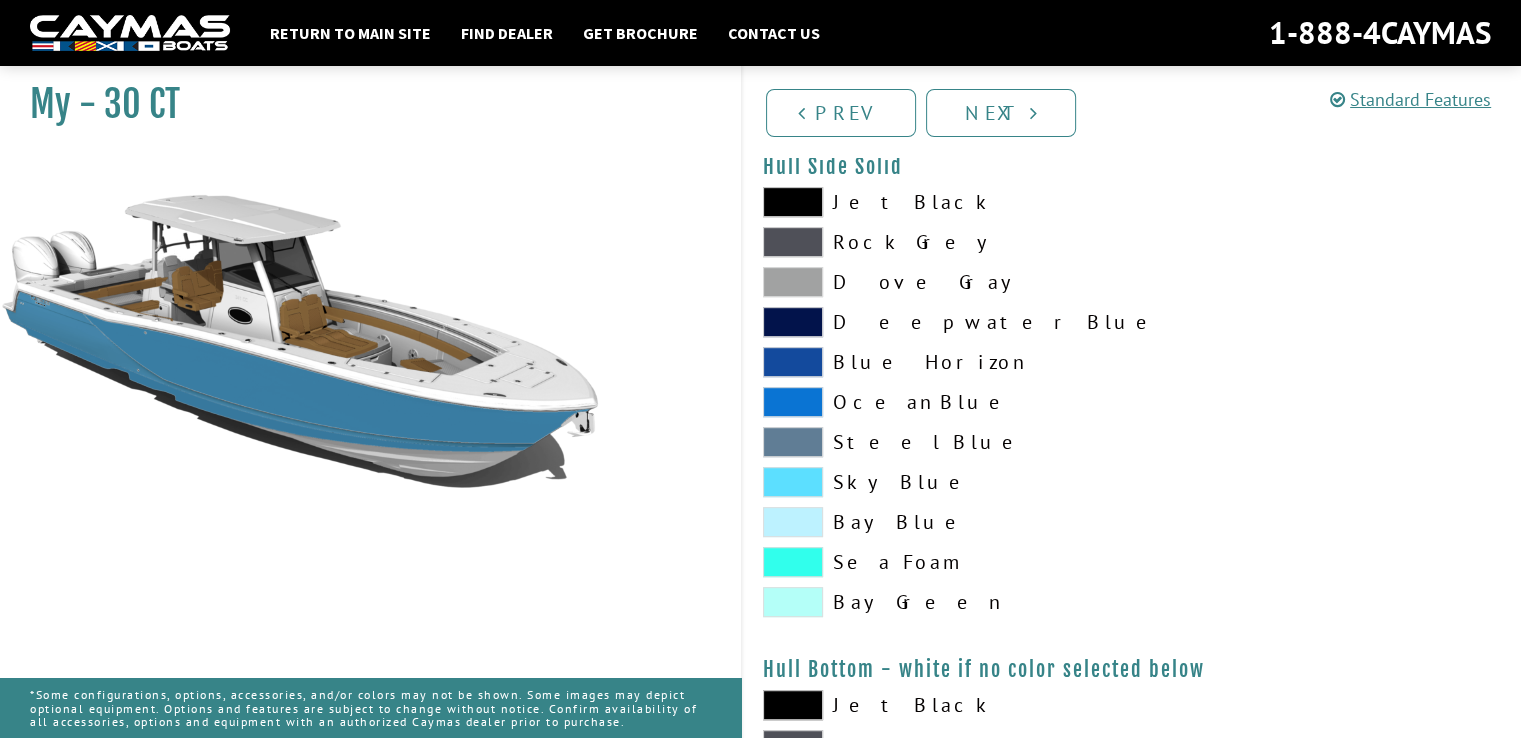 click at bounding box center (793, 402) 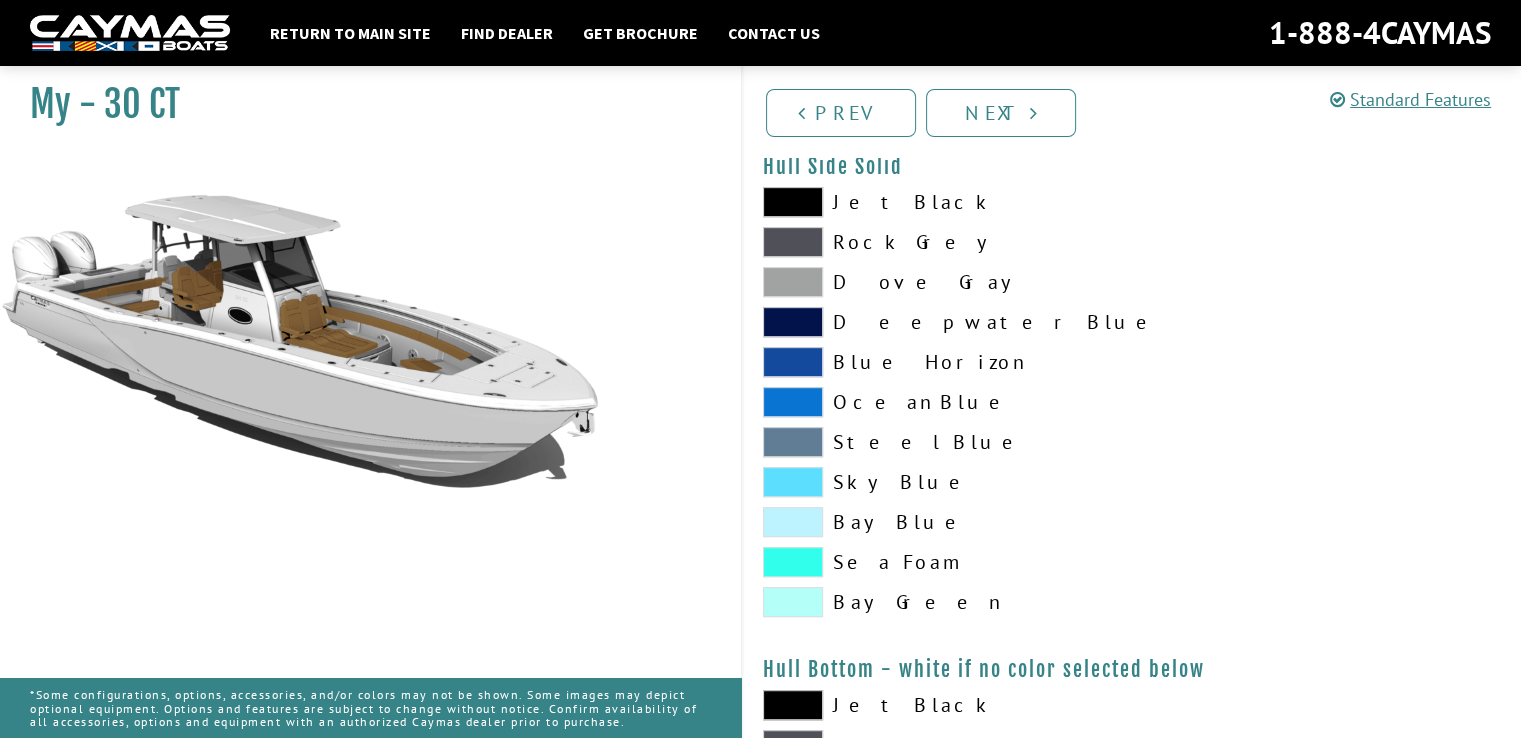 click at bounding box center [793, 442] 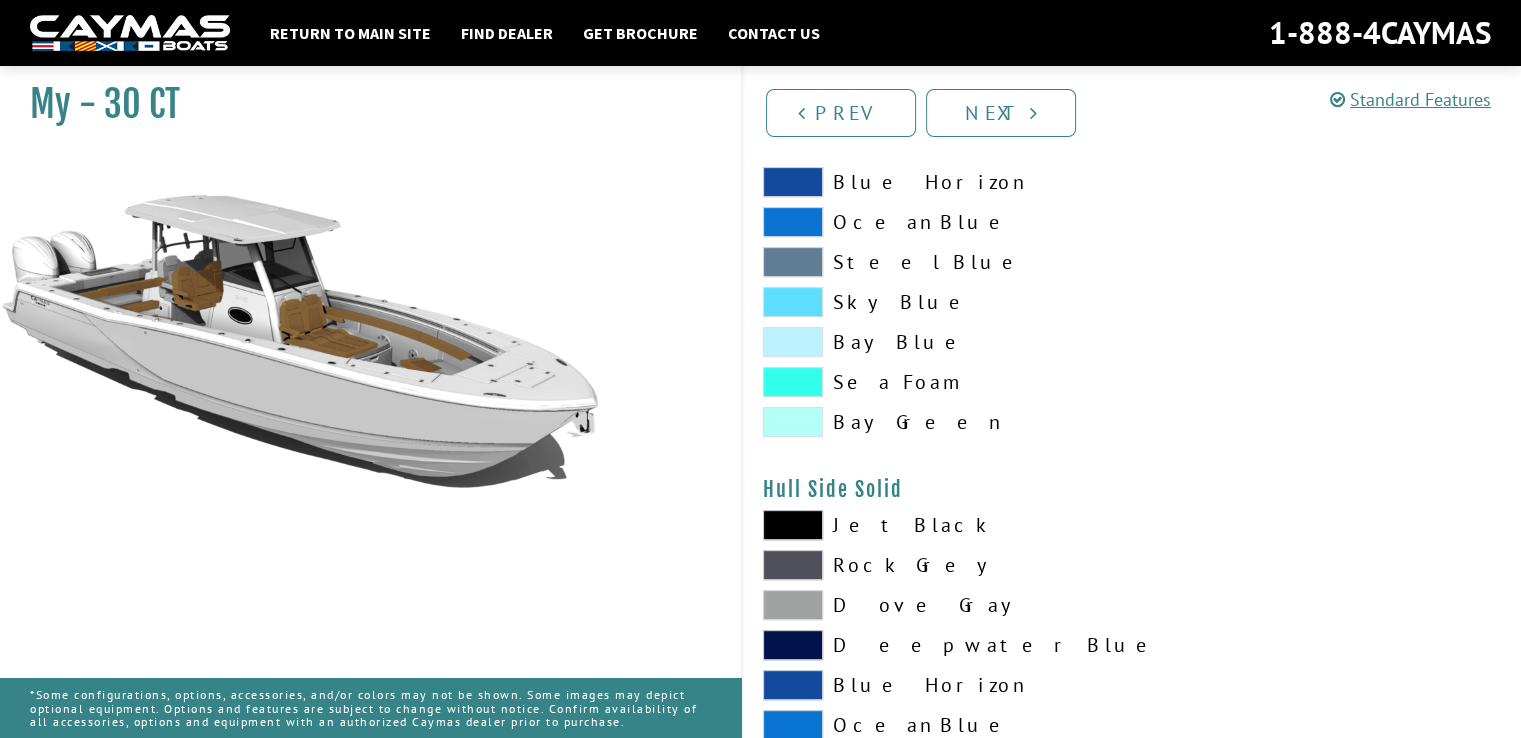 scroll, scrollTop: 450, scrollLeft: 0, axis: vertical 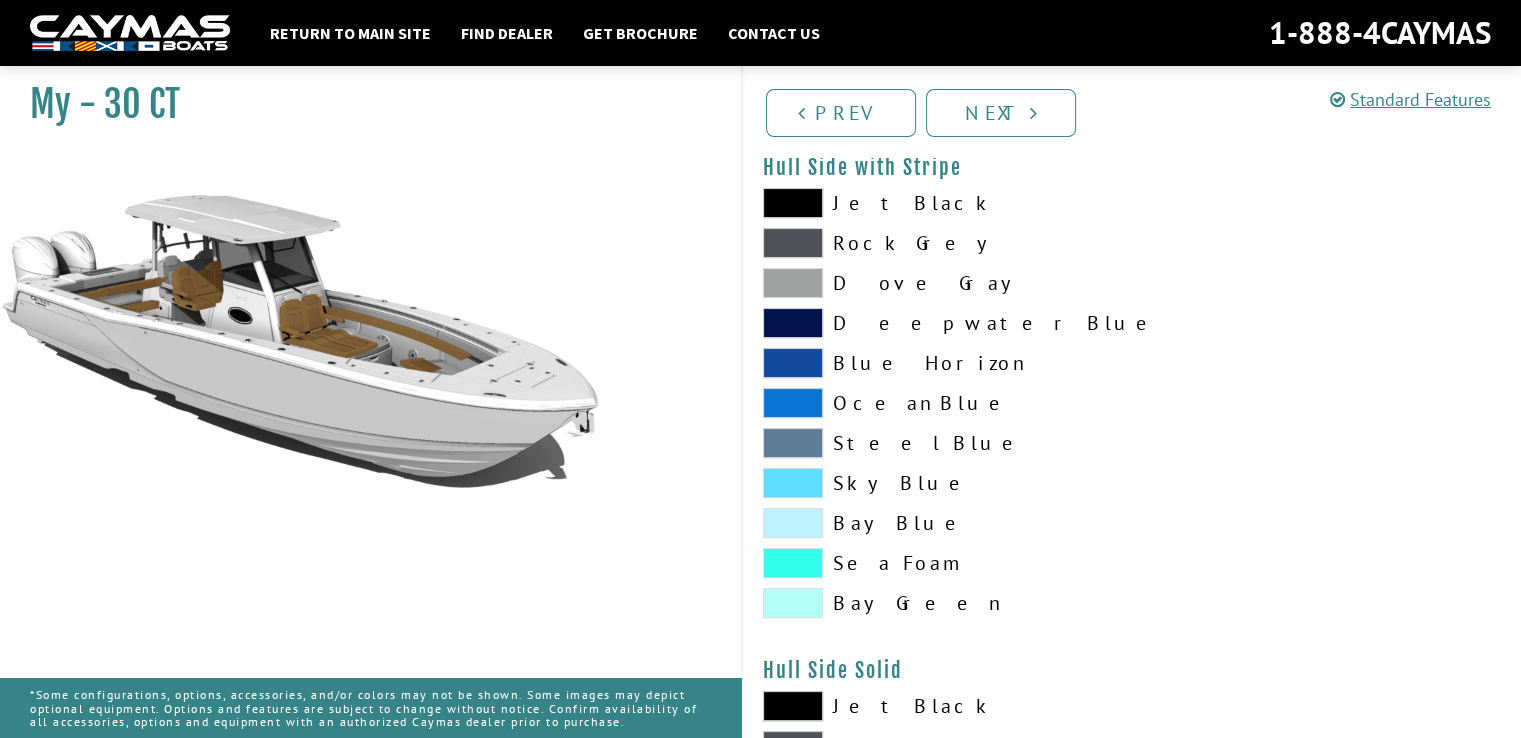 click at bounding box center [793, 283] 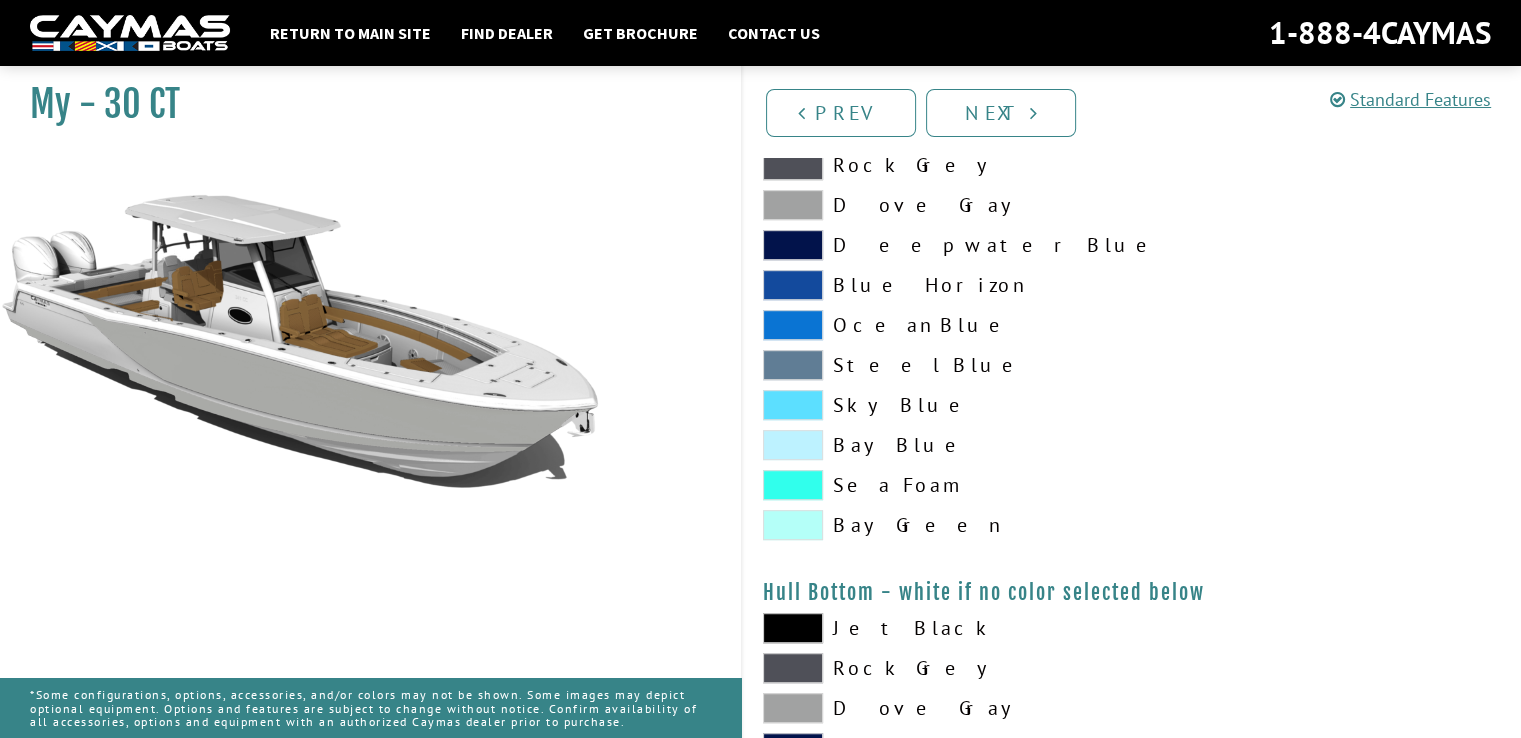 scroll, scrollTop: 1032, scrollLeft: 0, axis: vertical 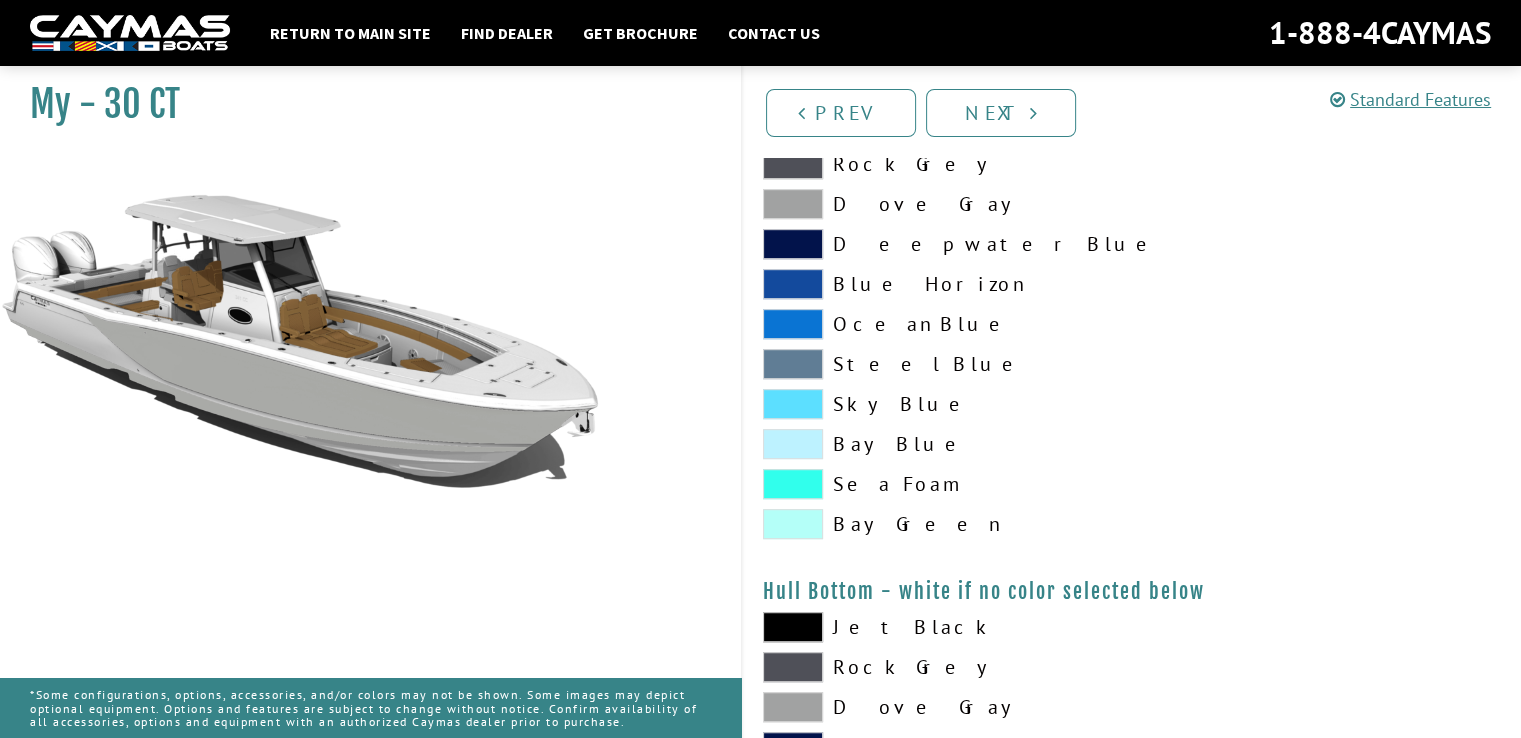 click at bounding box center (793, 444) 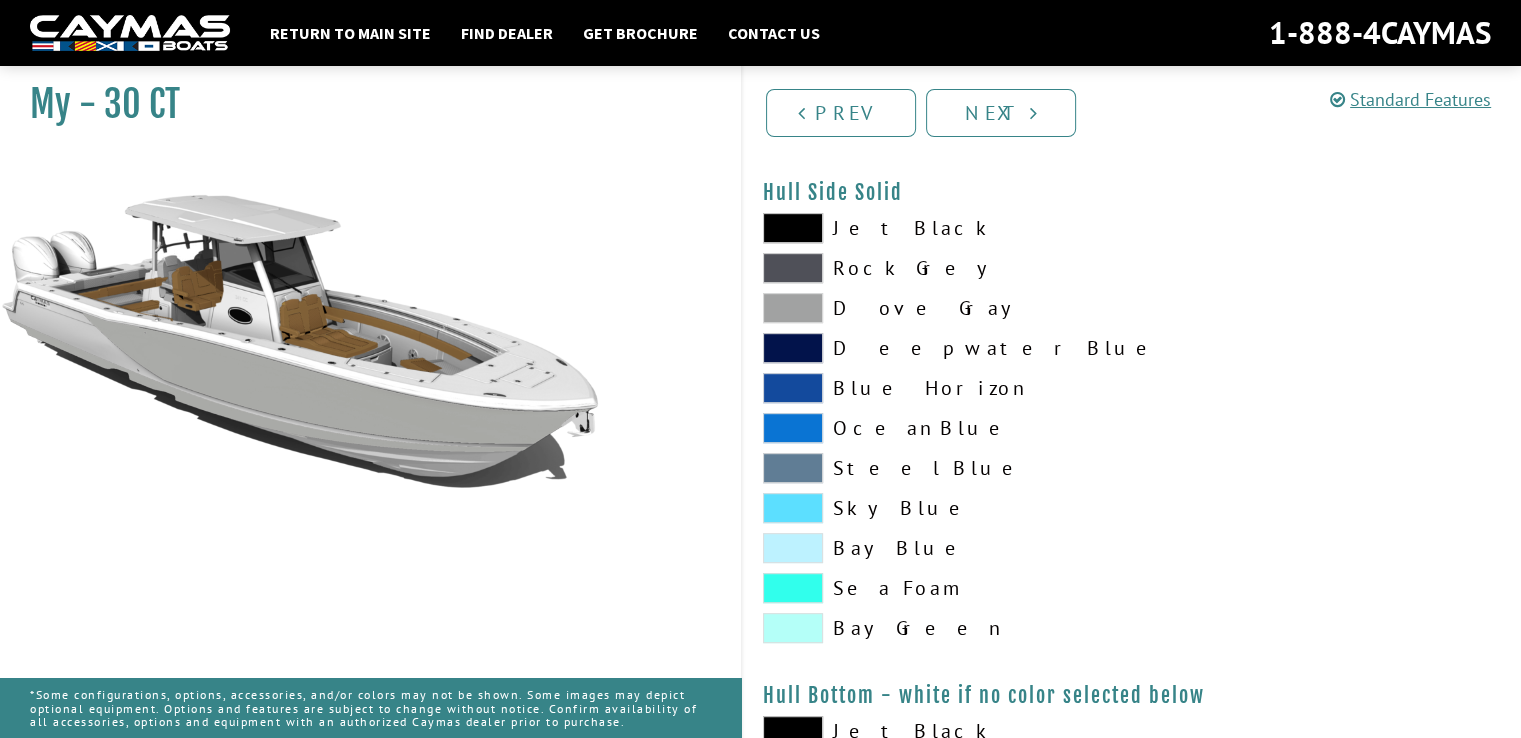 scroll, scrollTop: 920, scrollLeft: 0, axis: vertical 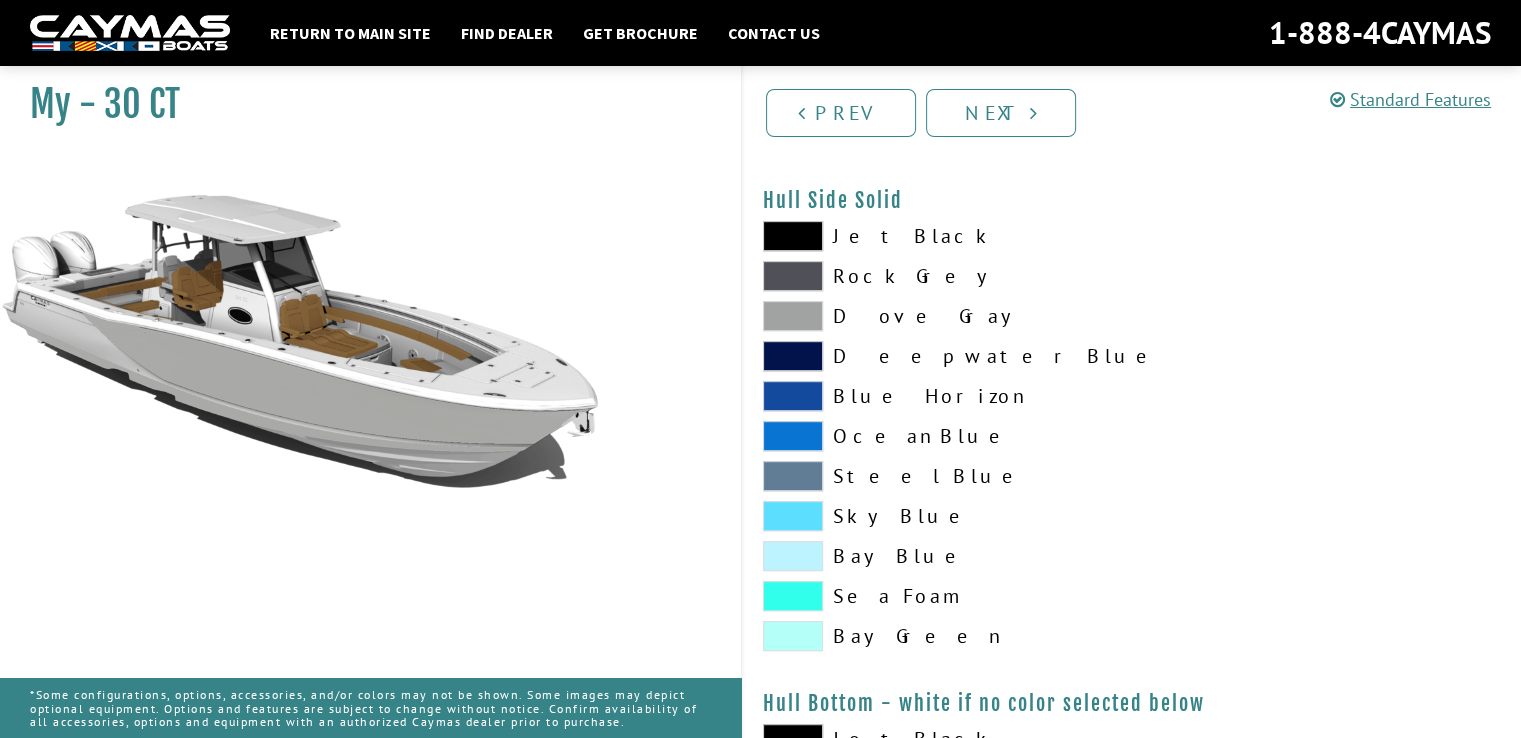 click at bounding box center [793, 316] 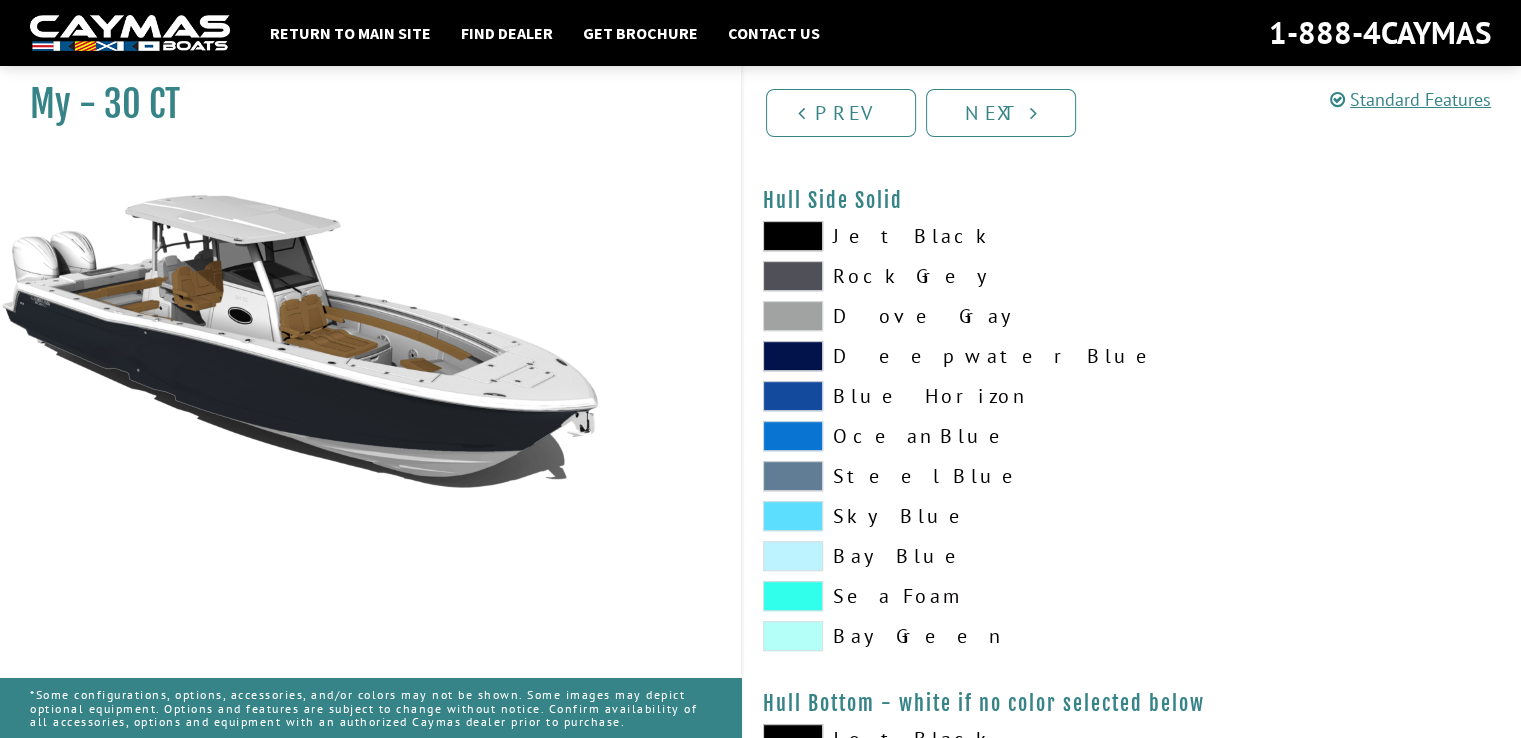 click at bounding box center [793, 316] 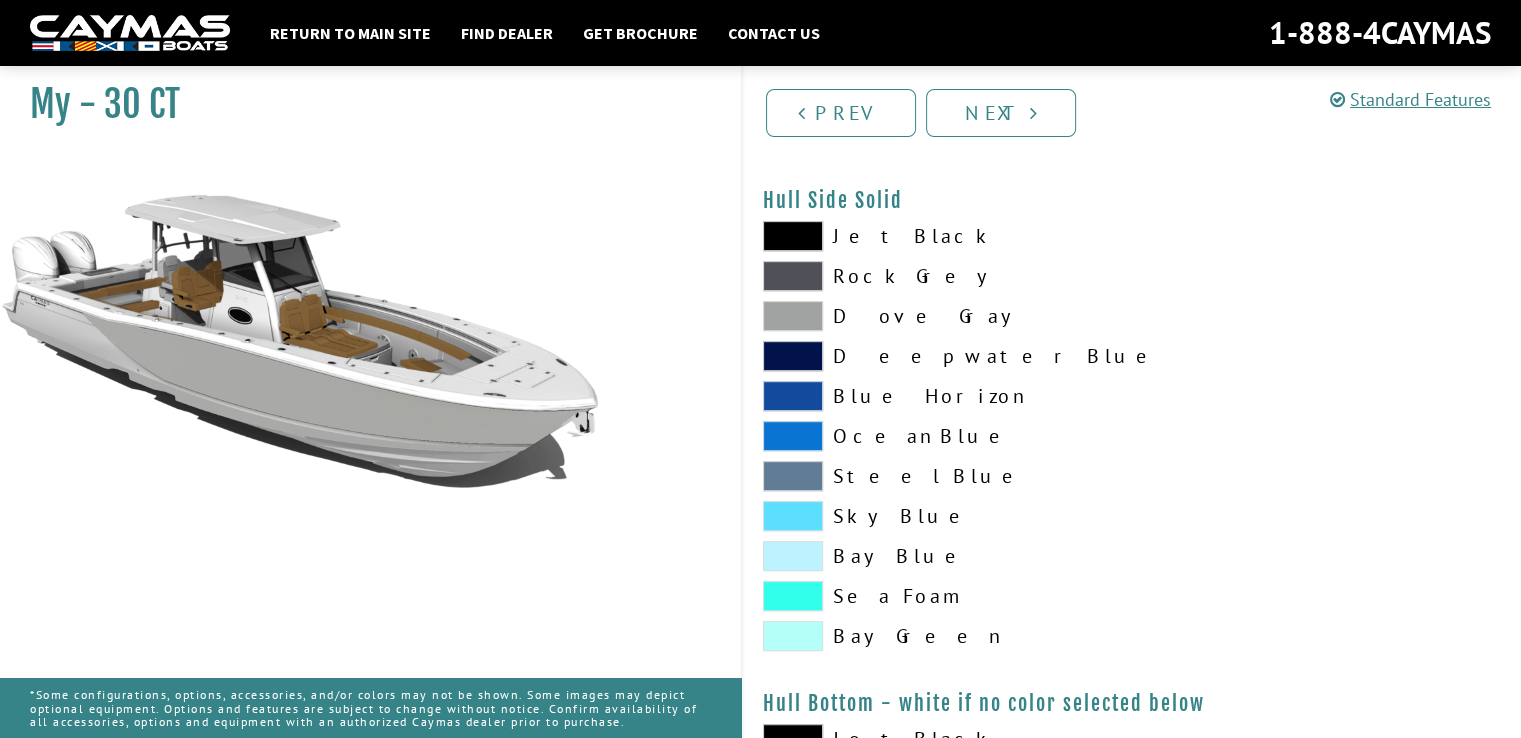 click at bounding box center (793, 316) 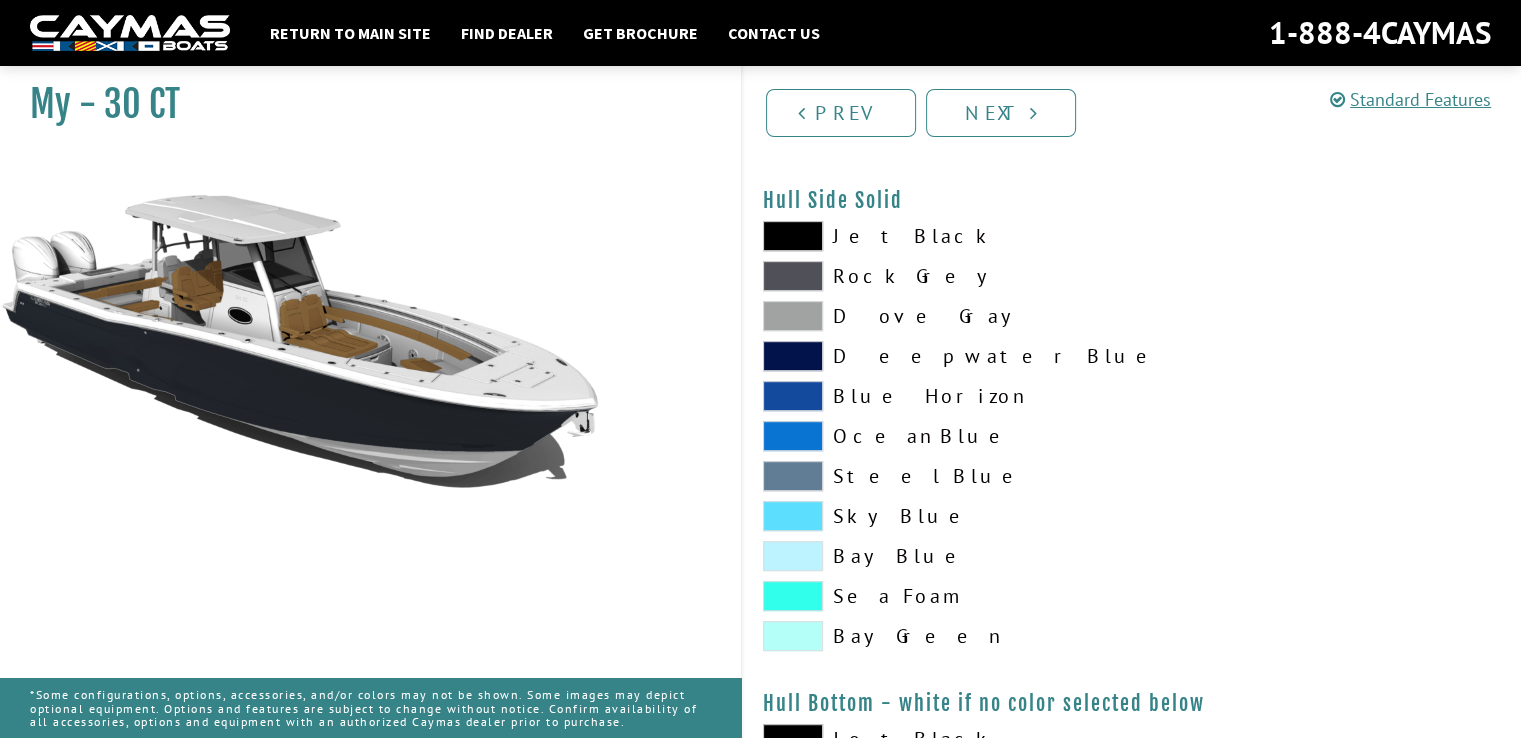 click at bounding box center (793, 316) 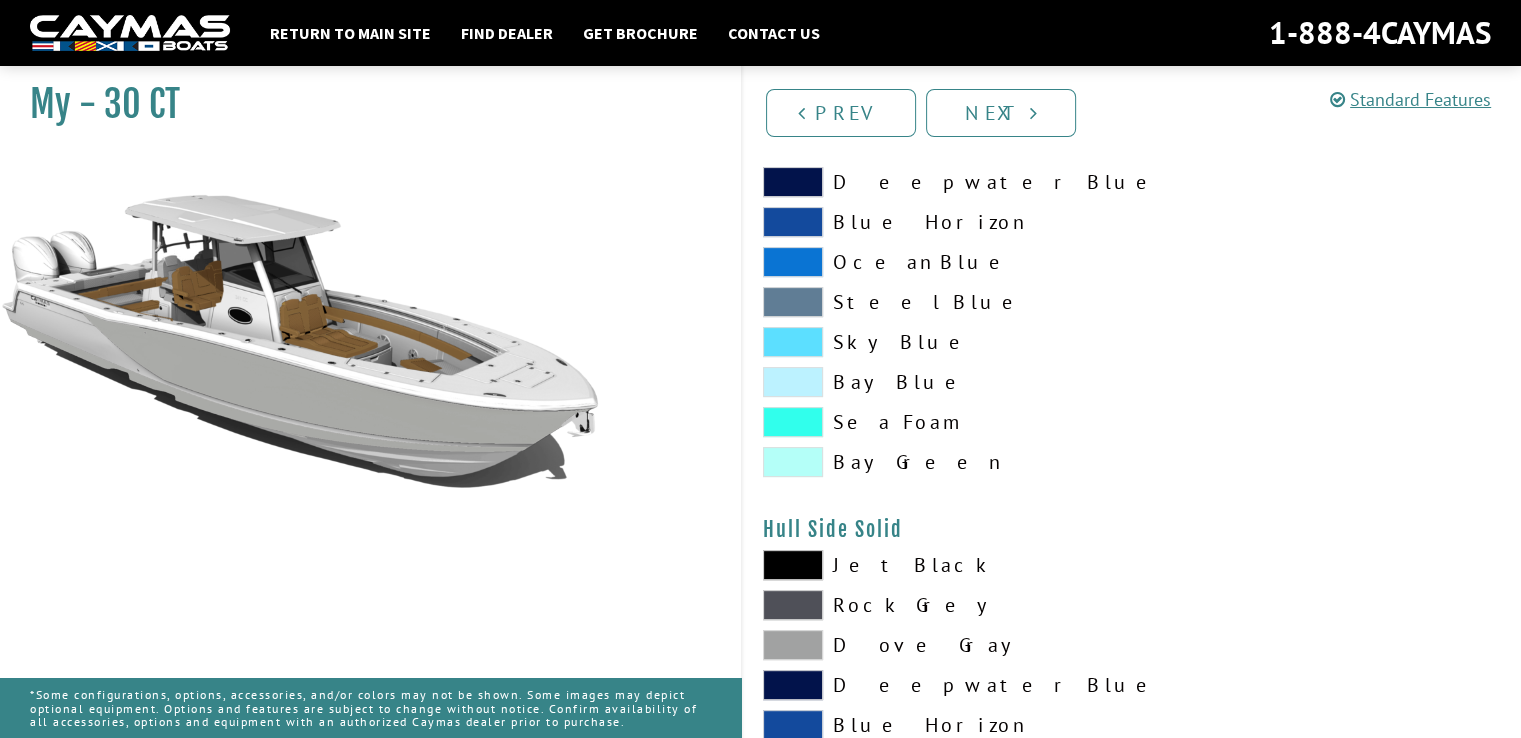 scroll, scrollTop: 576, scrollLeft: 0, axis: vertical 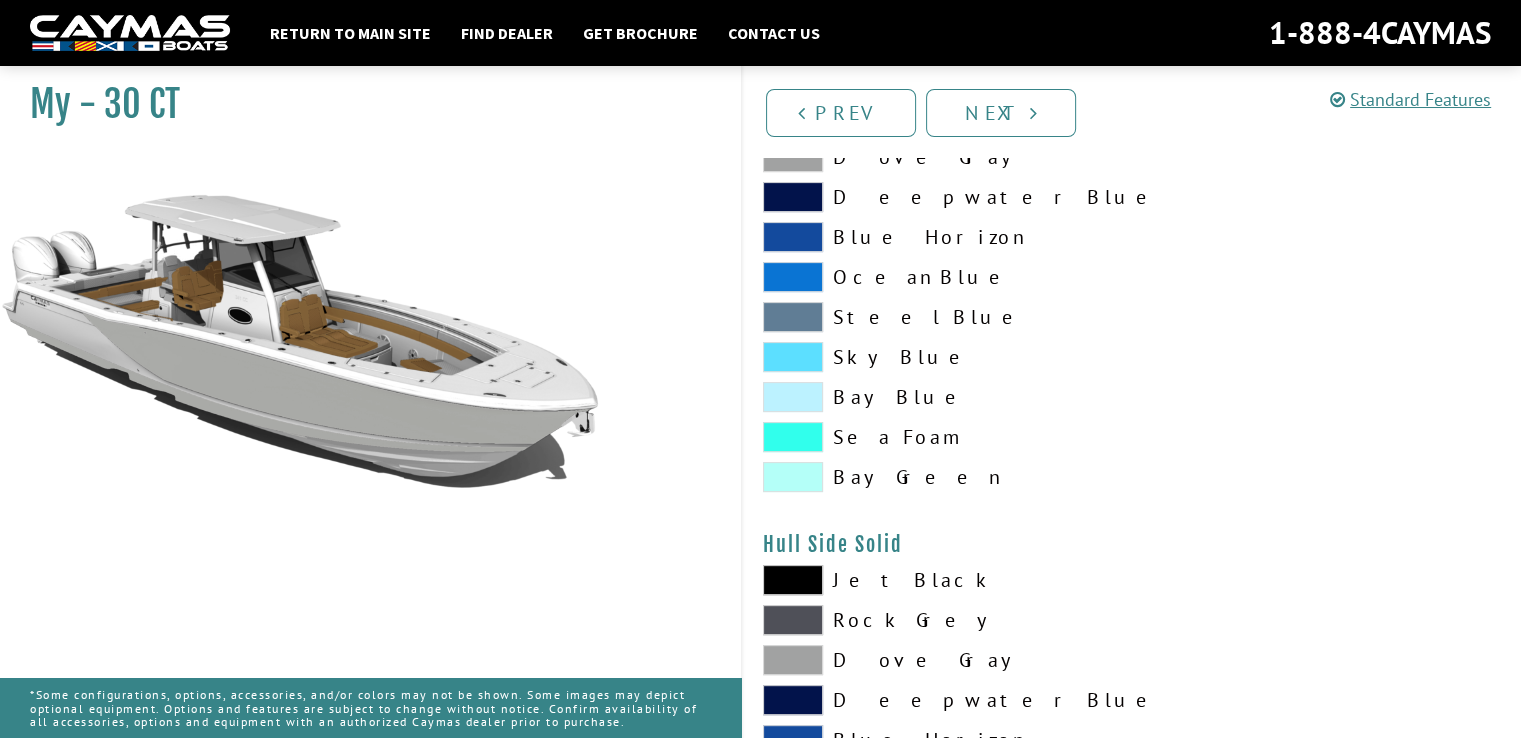 click at bounding box center (793, 317) 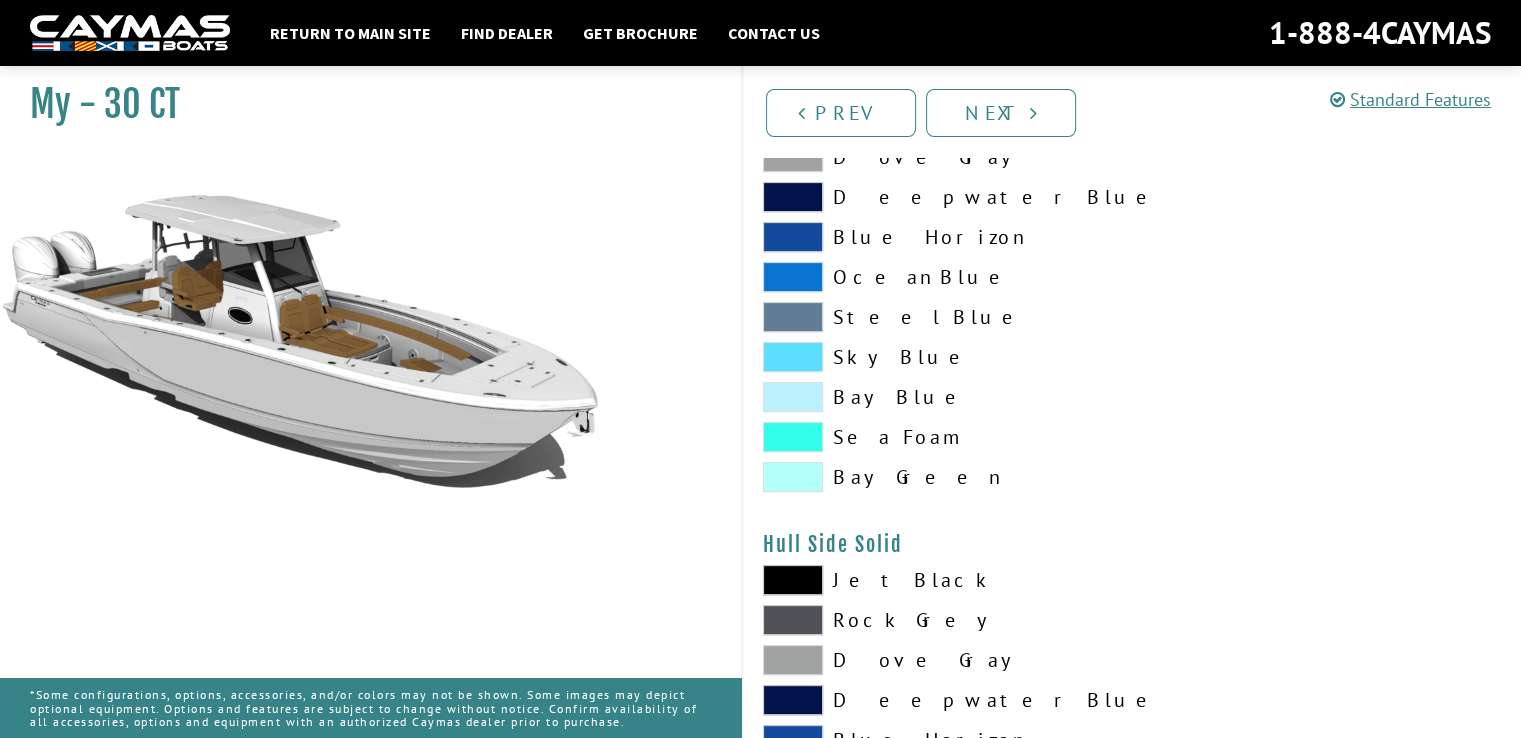 scroll, scrollTop: 788, scrollLeft: 0, axis: vertical 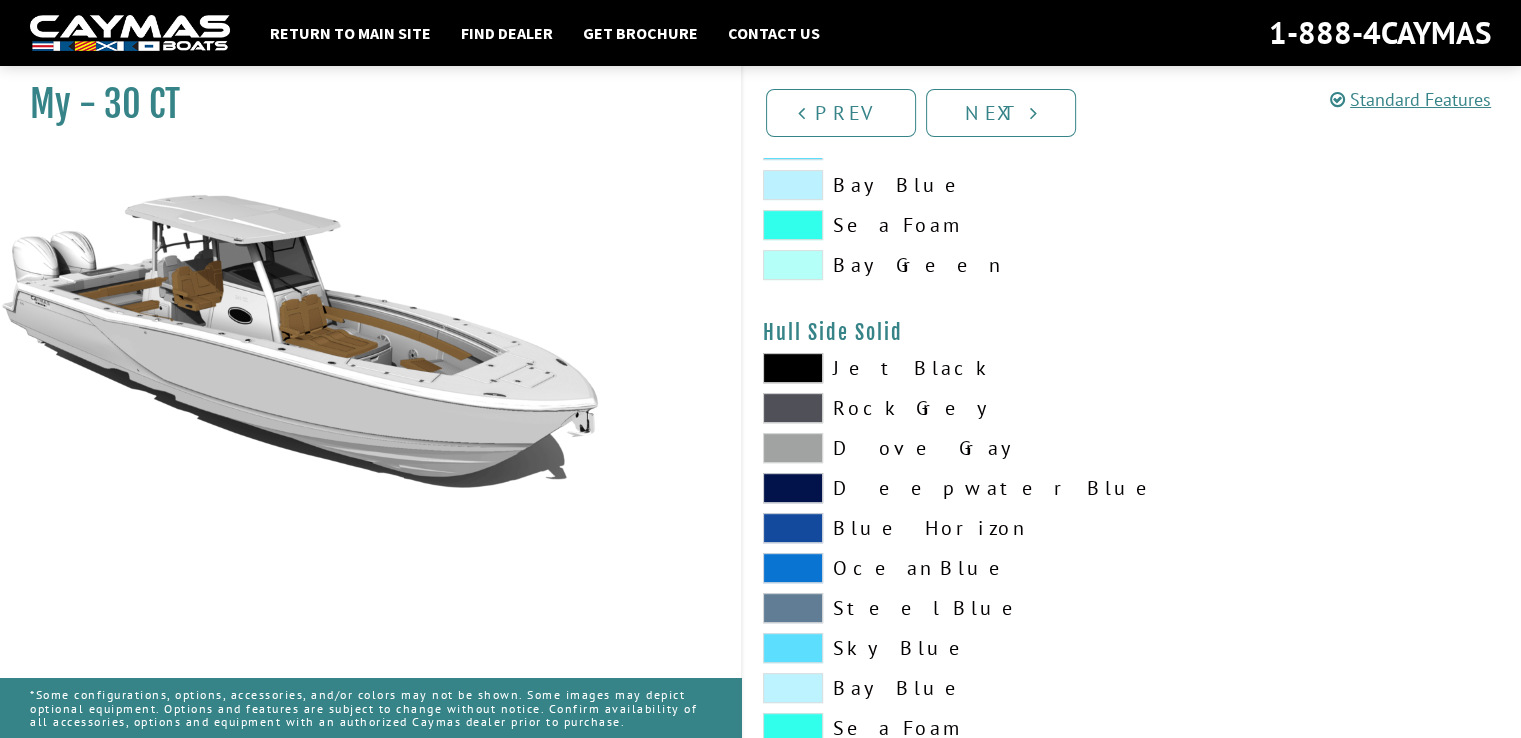 click at bounding box center [793, 448] 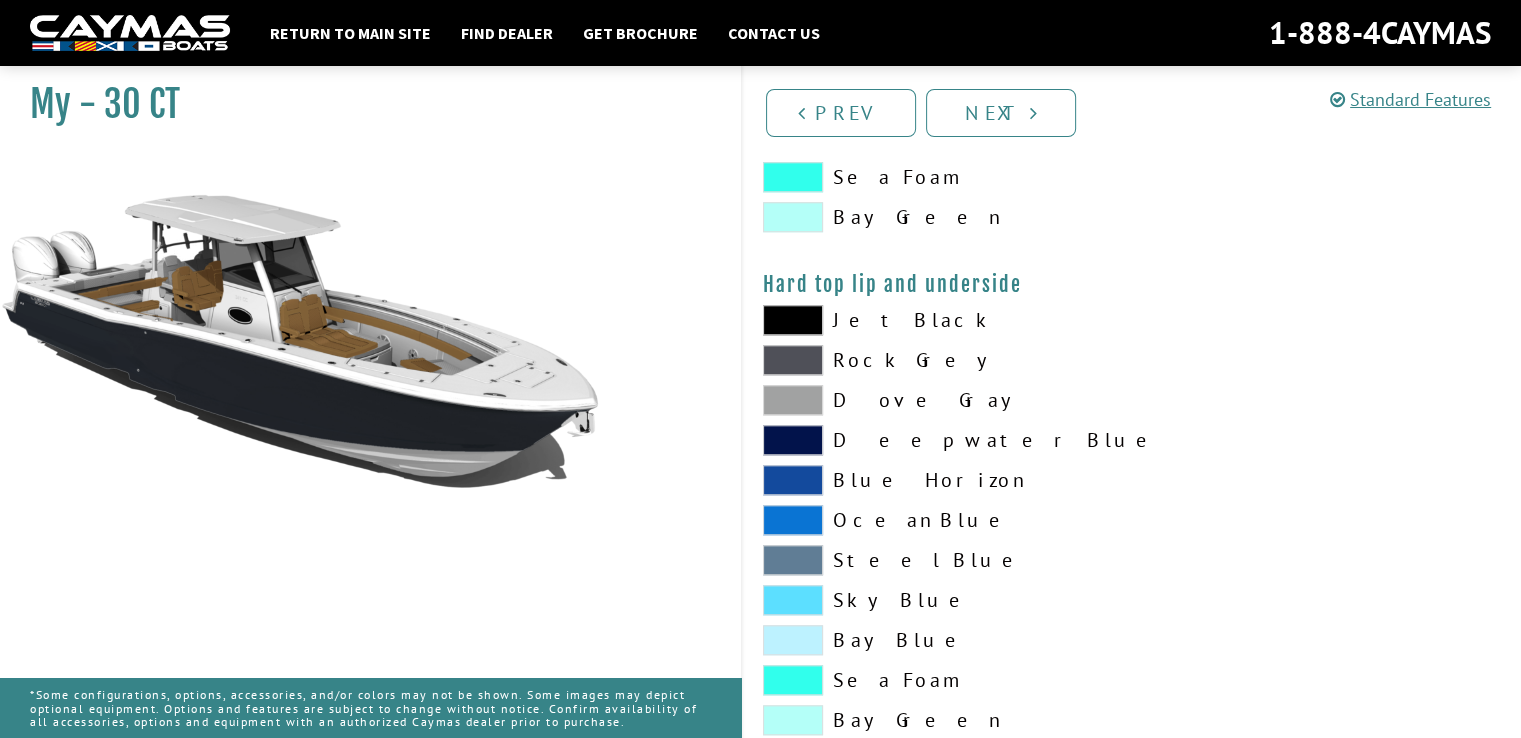 scroll, scrollTop: 1943, scrollLeft: 0, axis: vertical 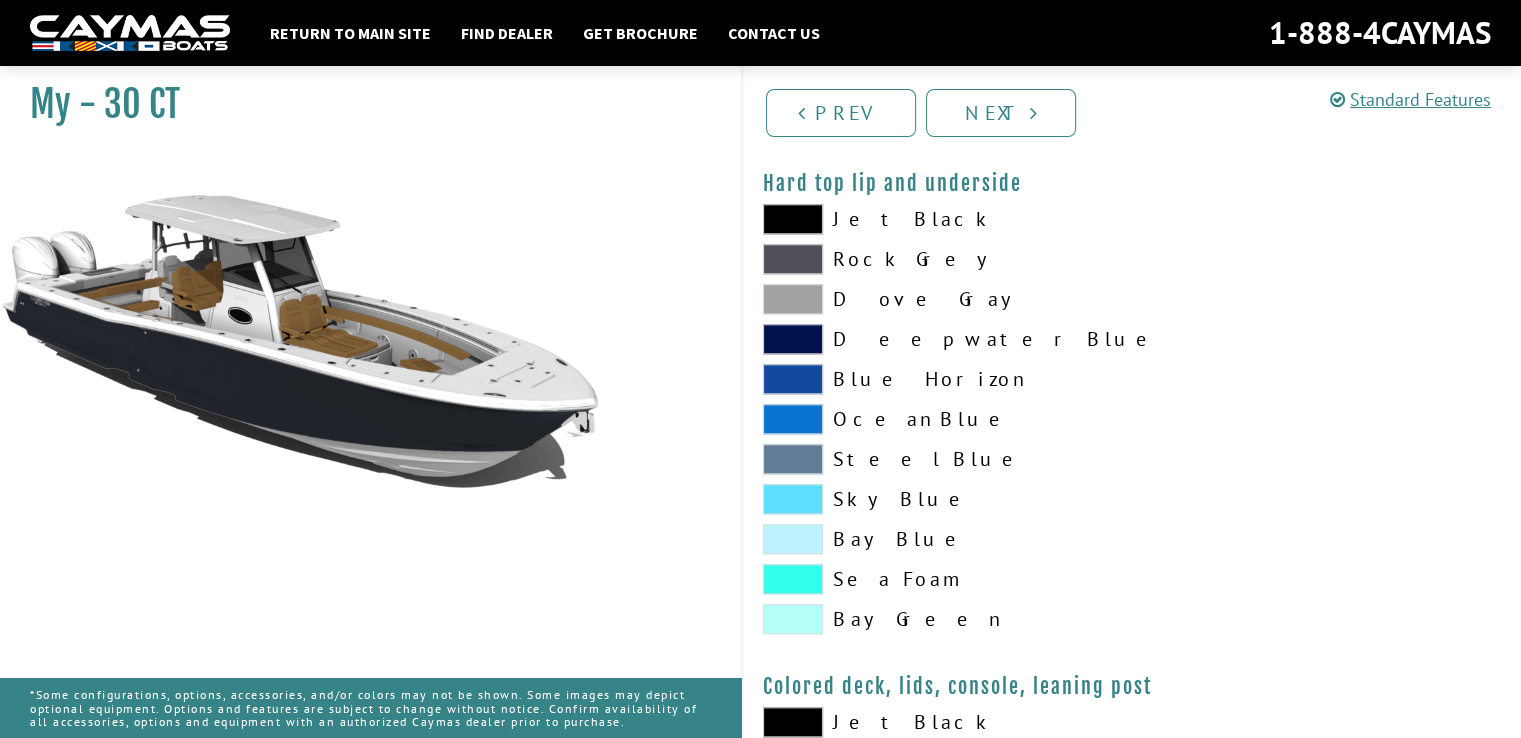 click at bounding box center (793, 459) 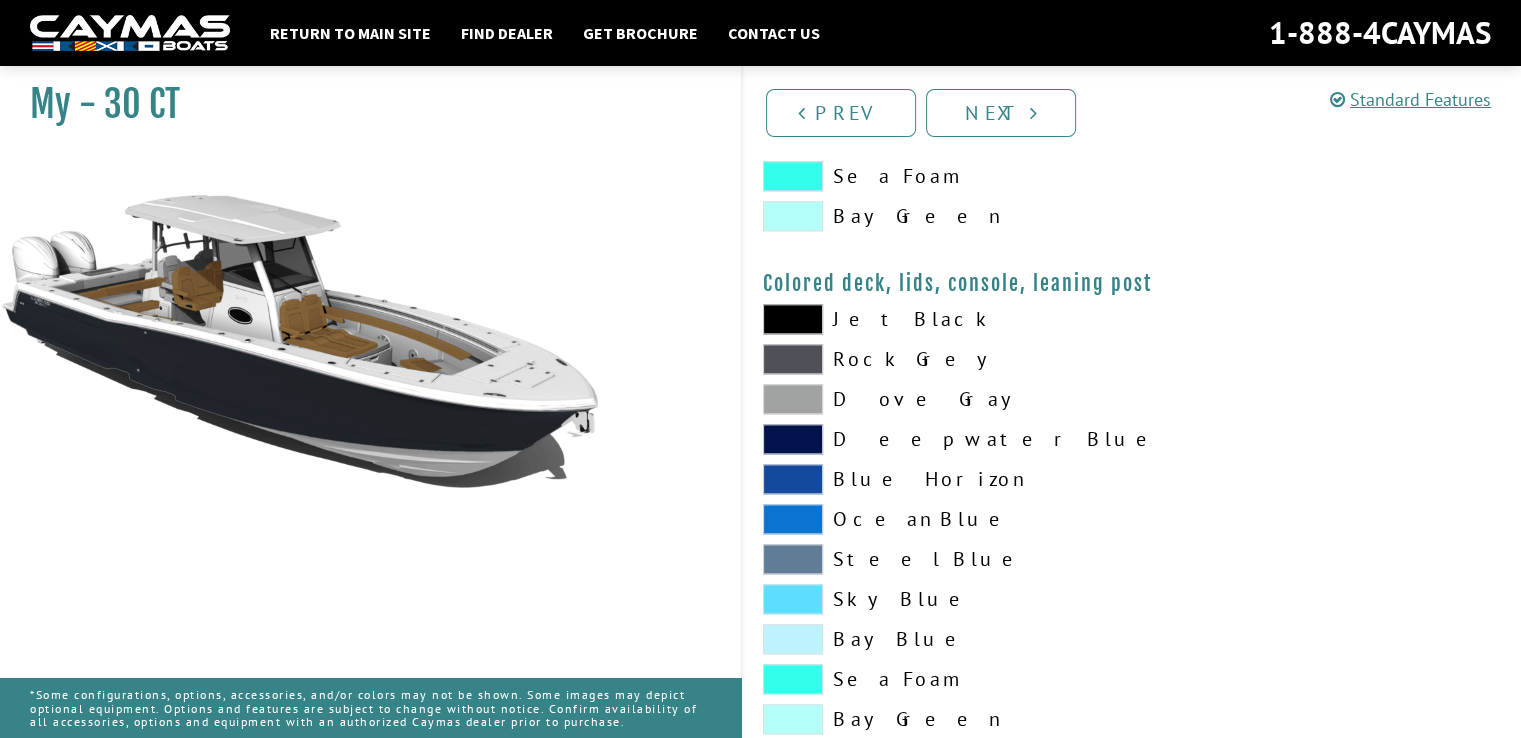 scroll, scrollTop: 2399, scrollLeft: 0, axis: vertical 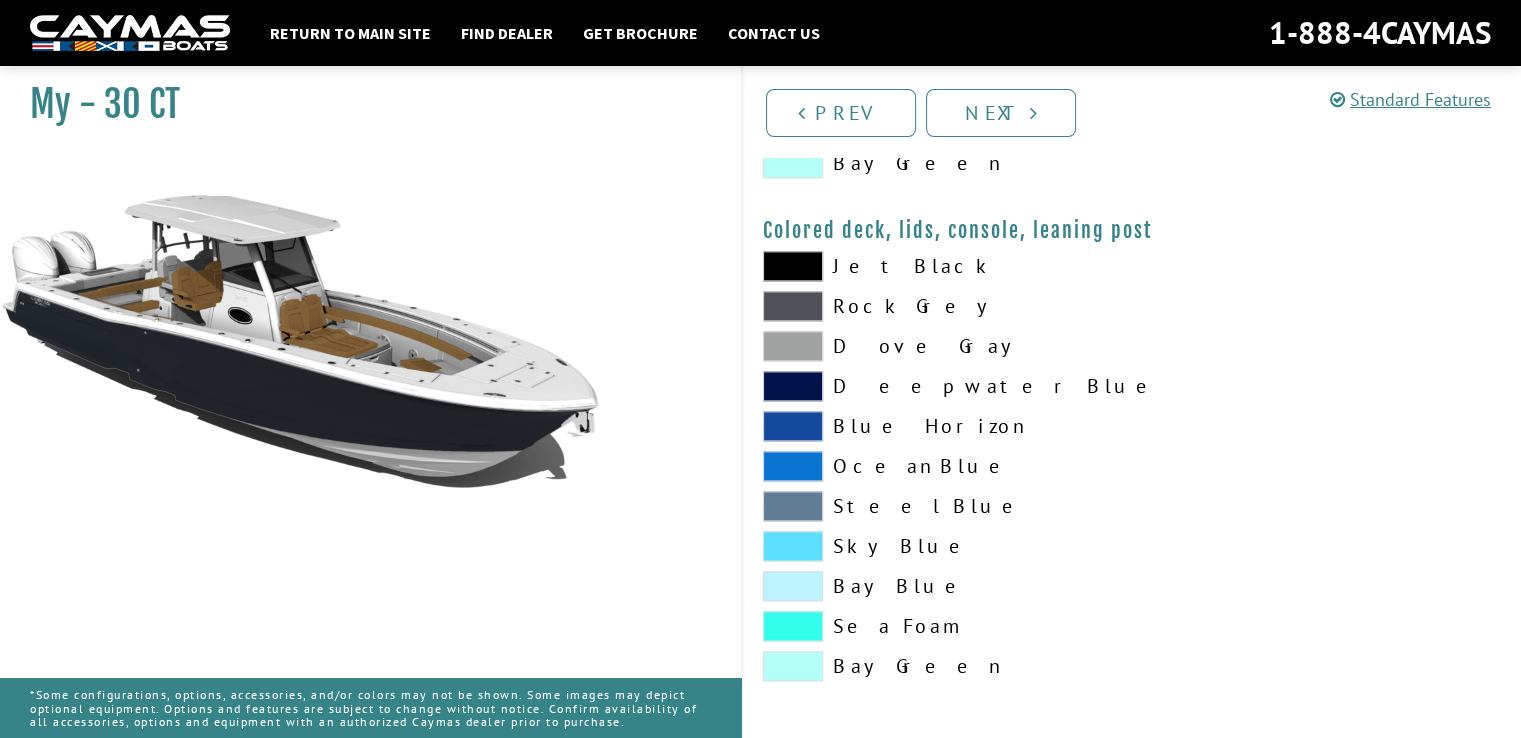 click at bounding box center [793, 346] 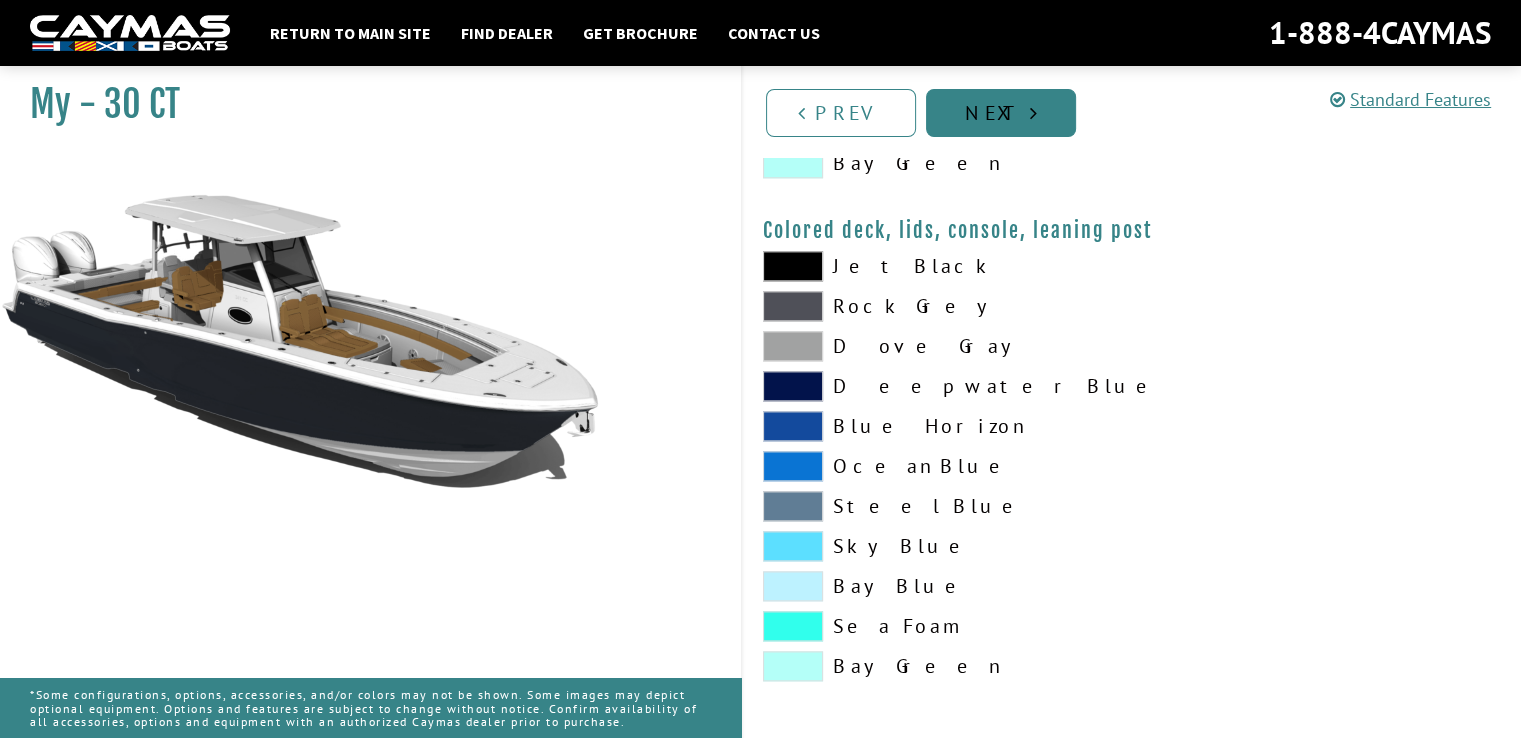 click on "Next" at bounding box center [1001, 113] 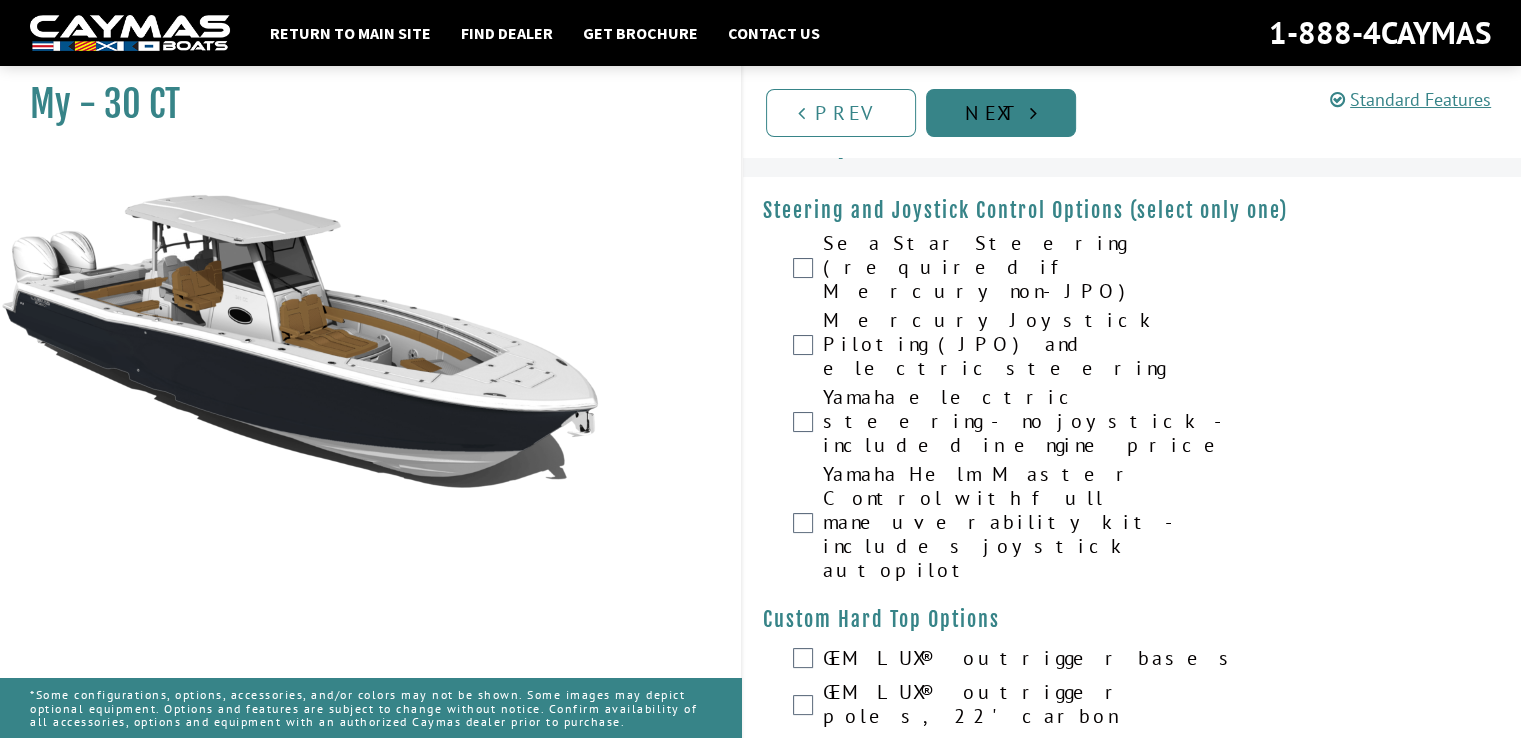 scroll, scrollTop: 0, scrollLeft: 0, axis: both 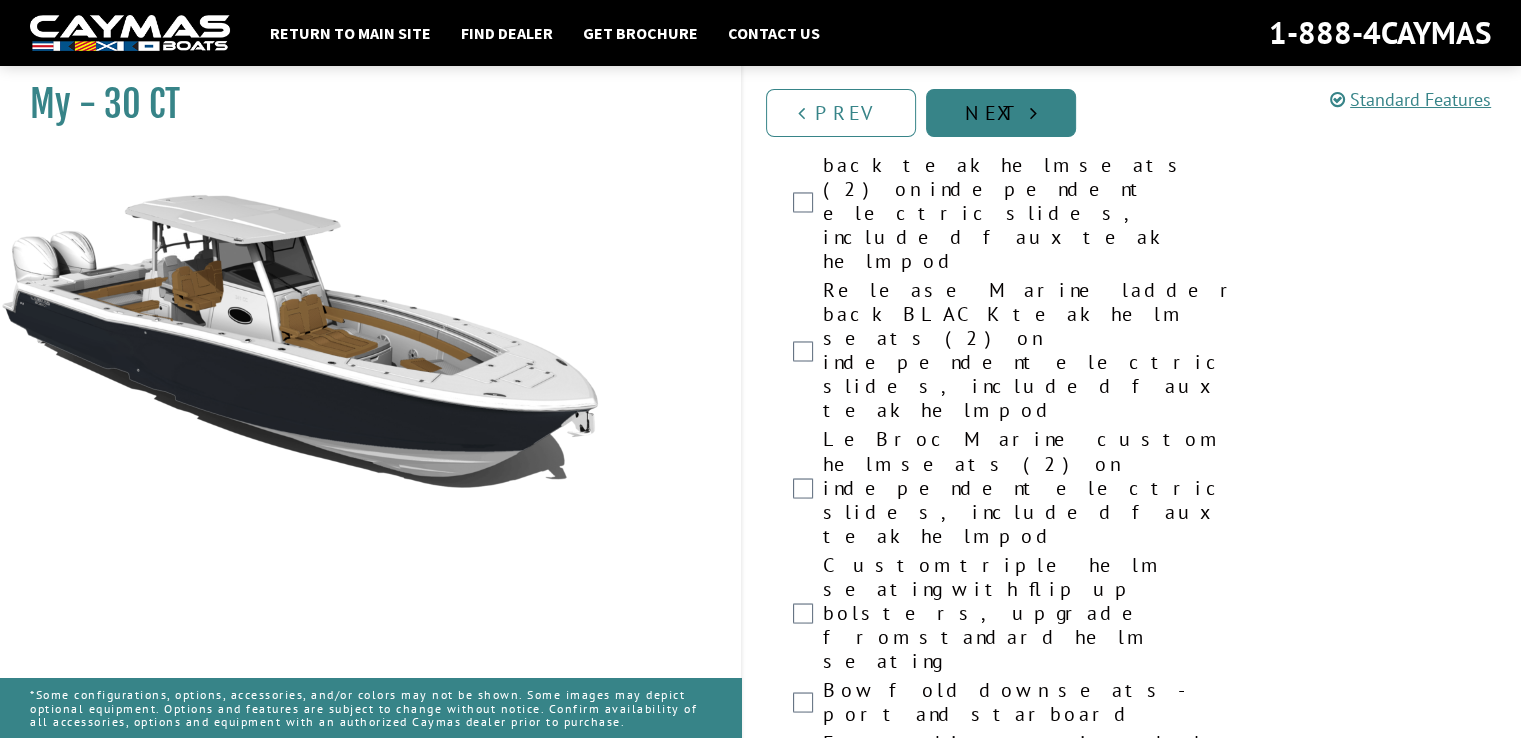 click on "Next" at bounding box center [1001, 113] 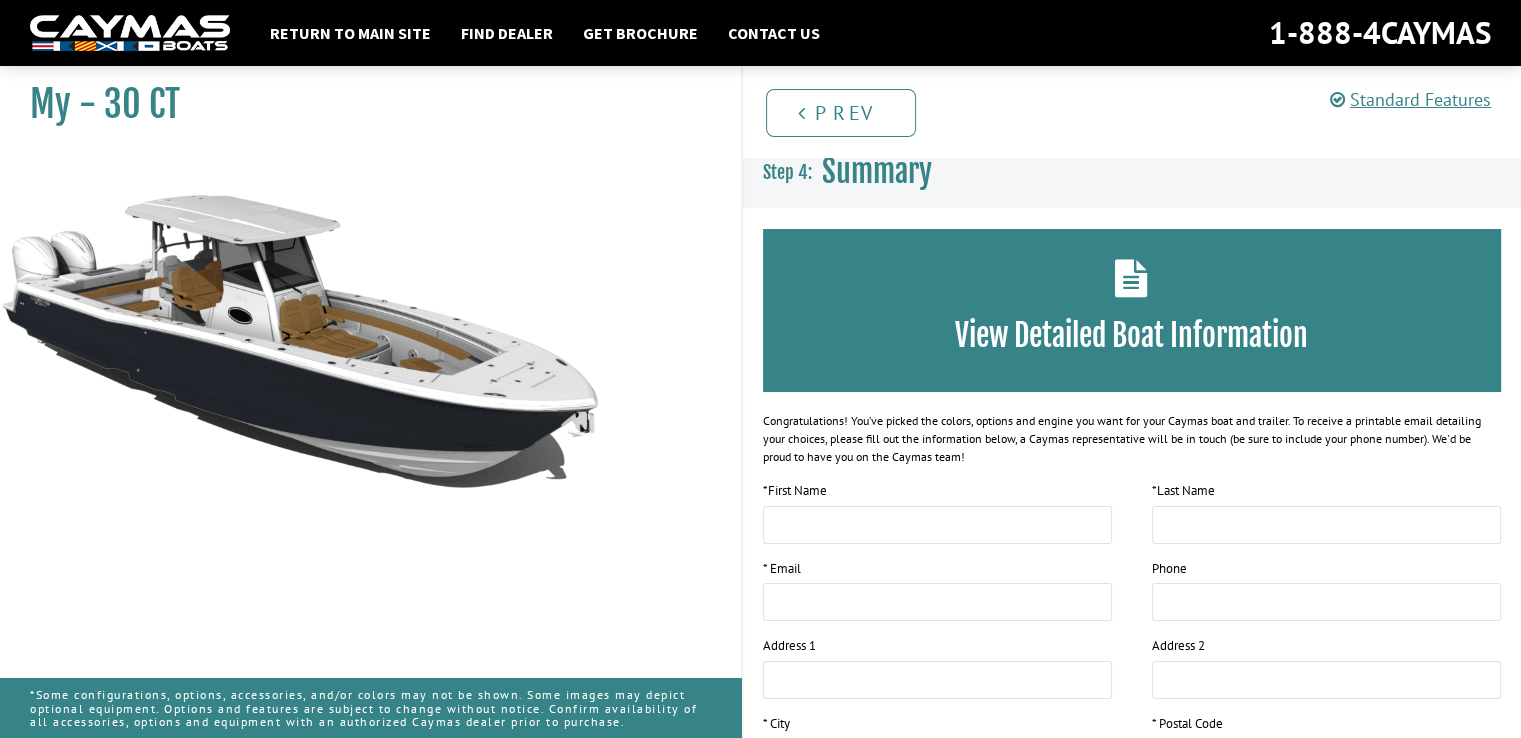 scroll, scrollTop: 0, scrollLeft: 0, axis: both 